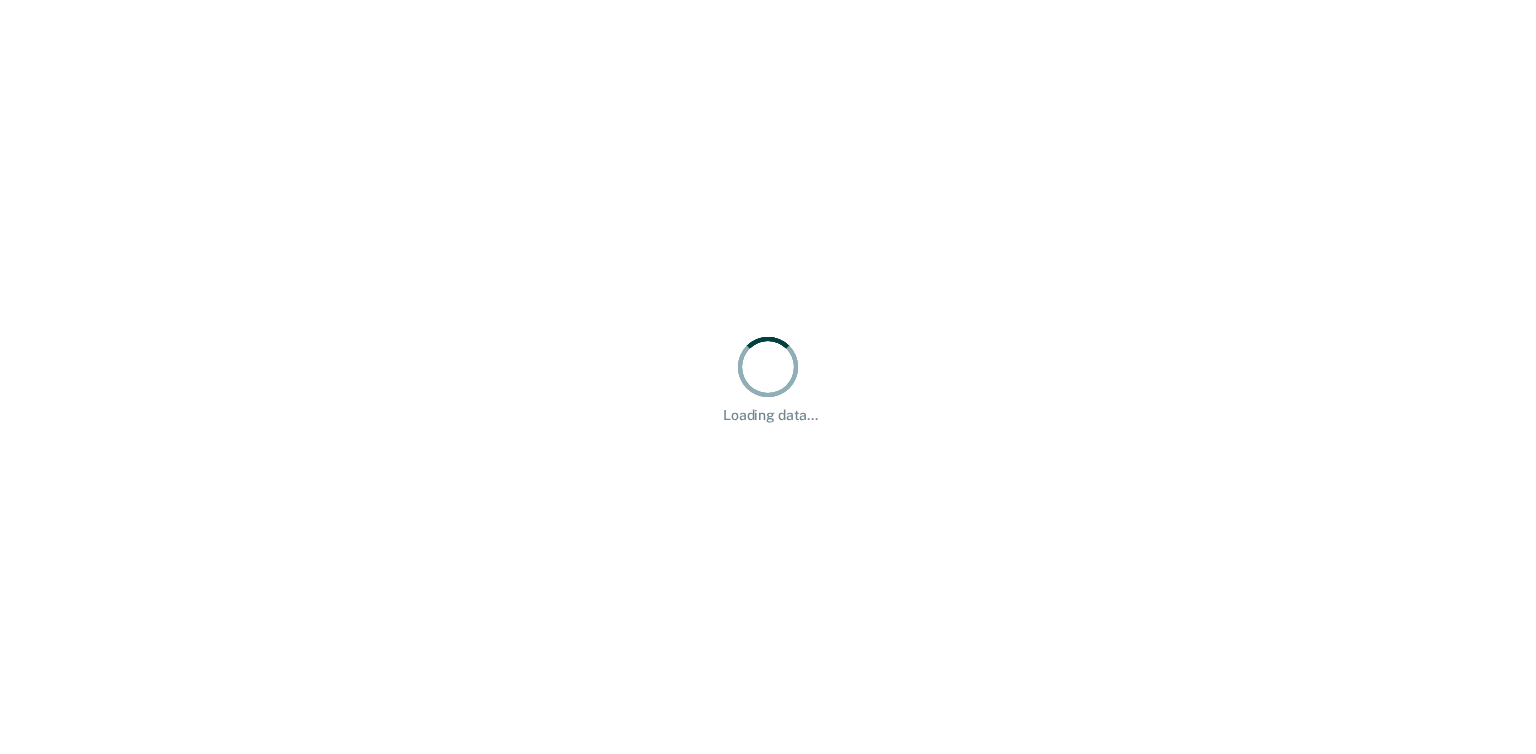 scroll, scrollTop: 0, scrollLeft: 0, axis: both 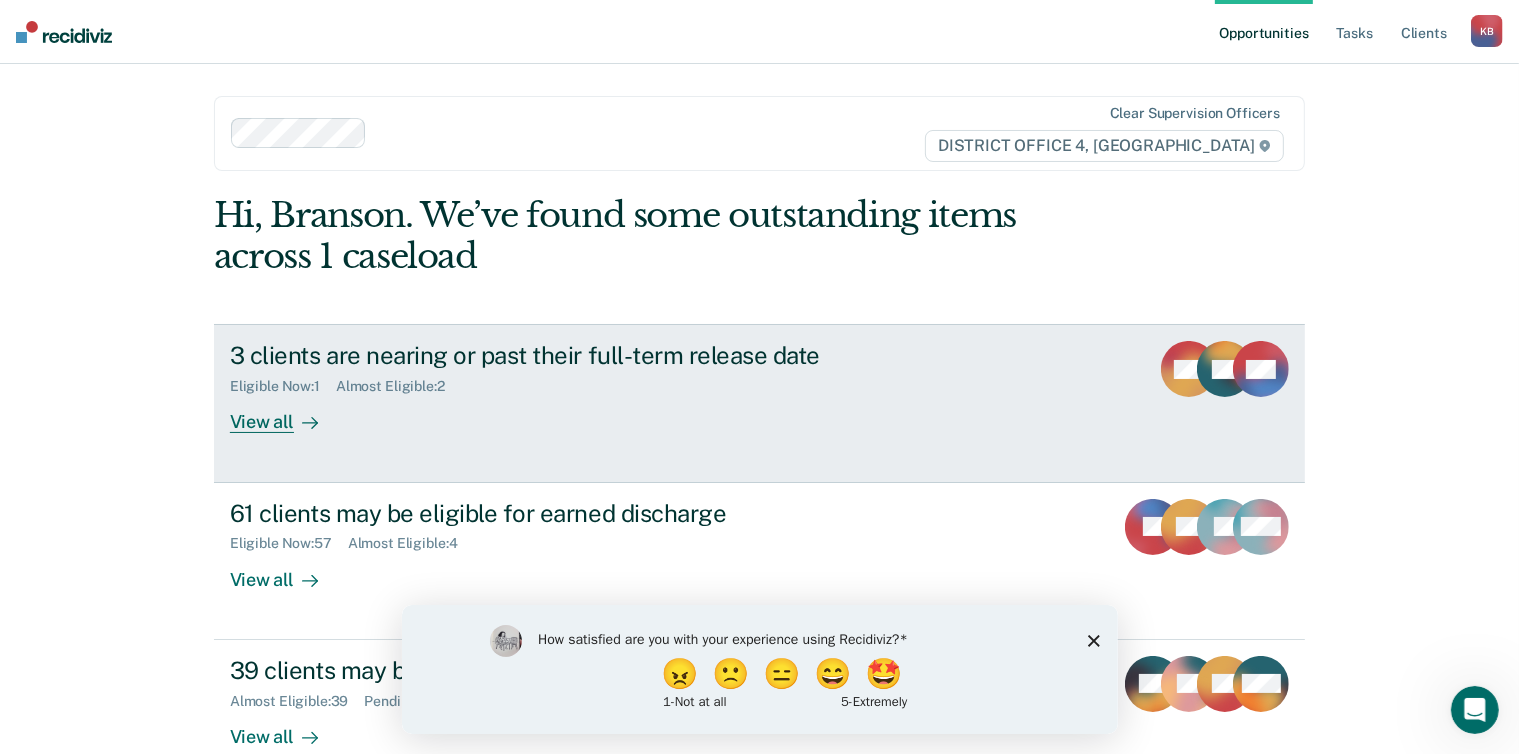 click at bounding box center (306, 422) 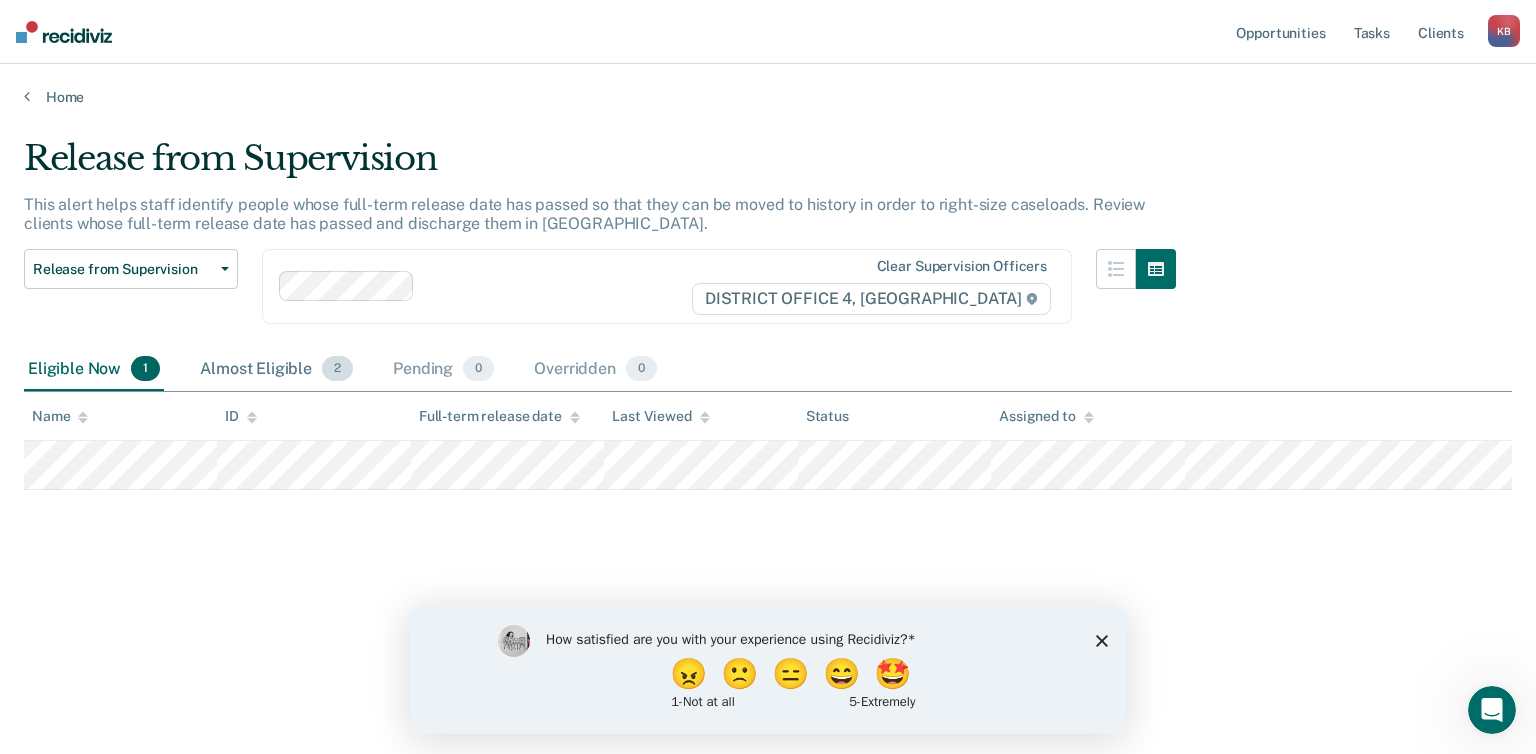 click on "Almost Eligible 2" at bounding box center (276, 370) 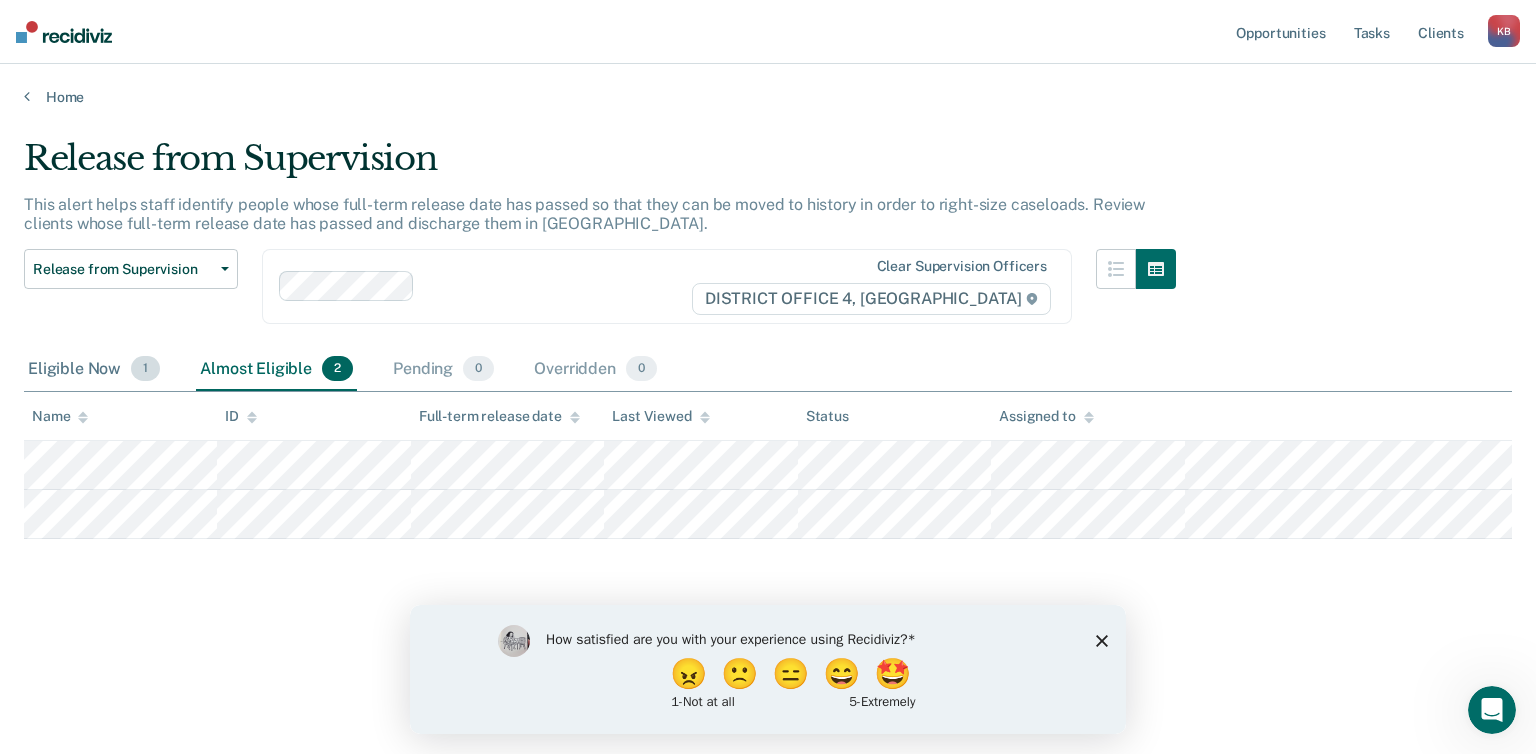 click on "Eligible Now 1" at bounding box center (94, 370) 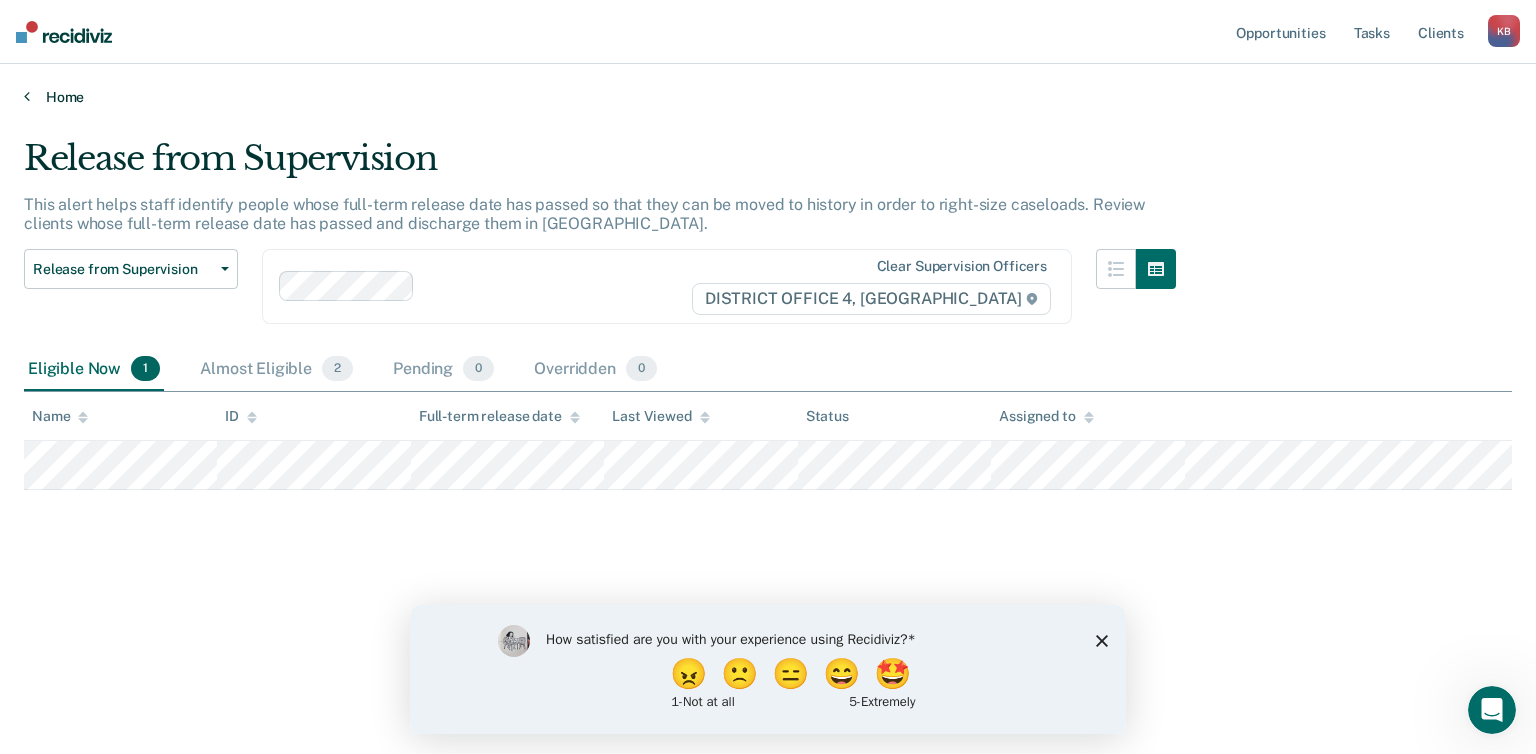 click on "Home" at bounding box center [768, 97] 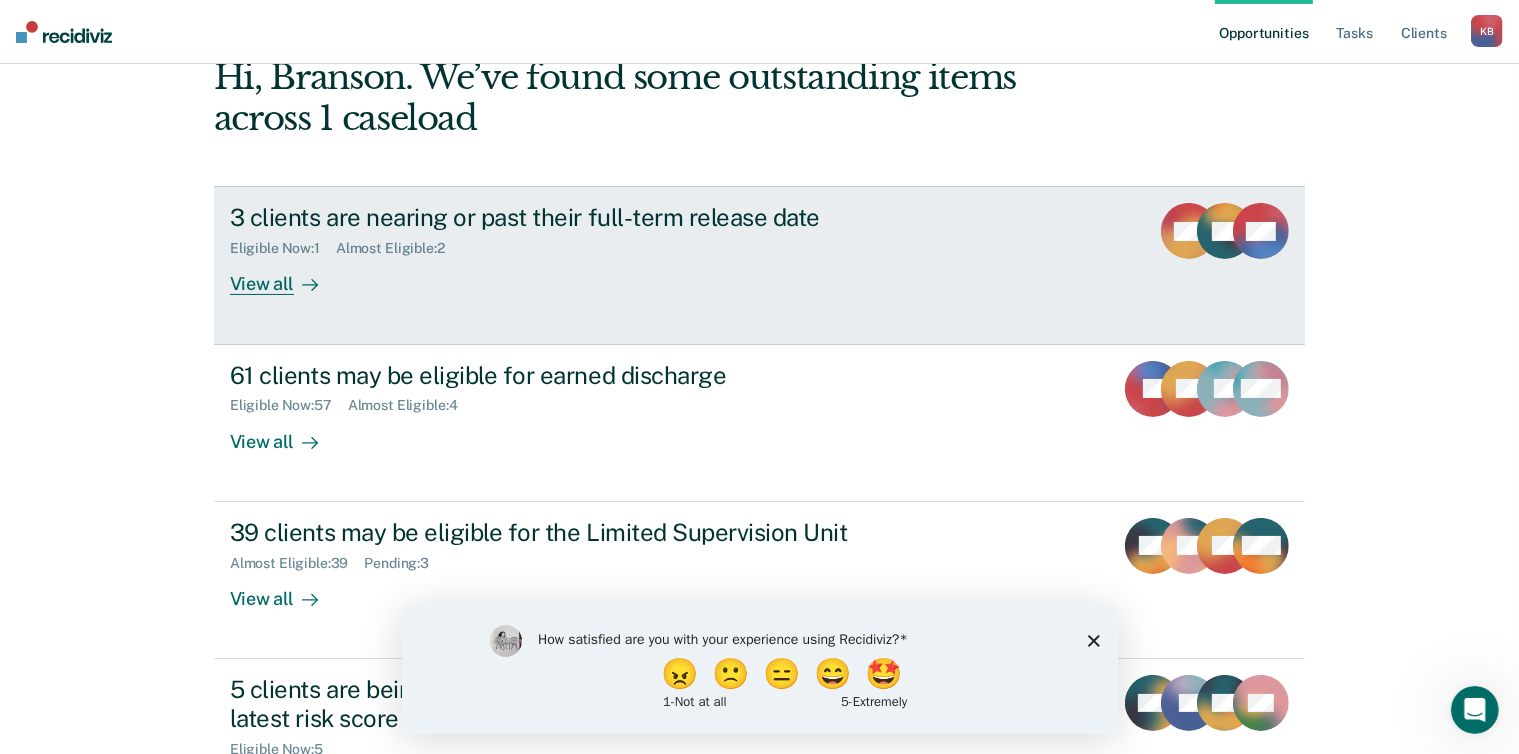 scroll, scrollTop: 139, scrollLeft: 0, axis: vertical 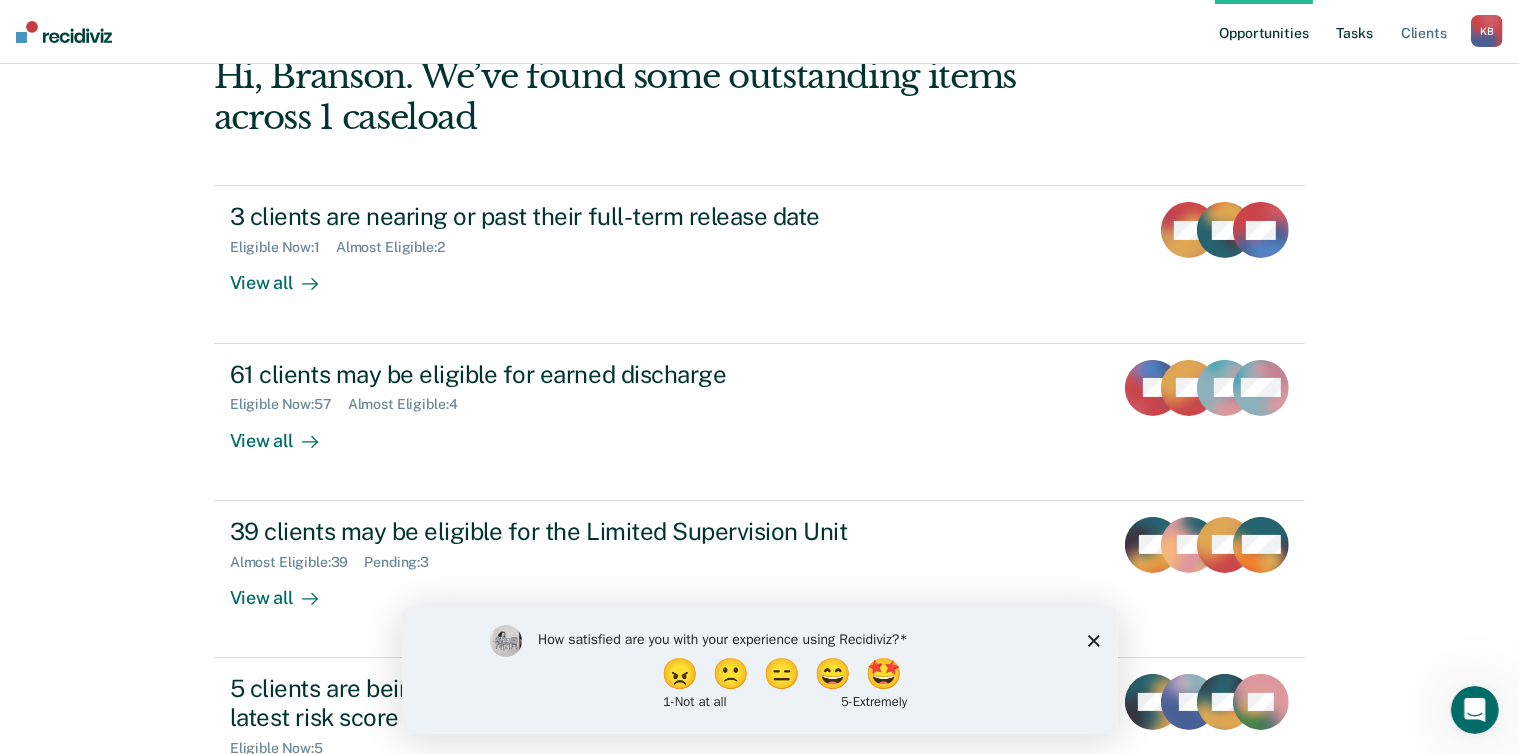 click on "Tasks" at bounding box center (1355, 32) 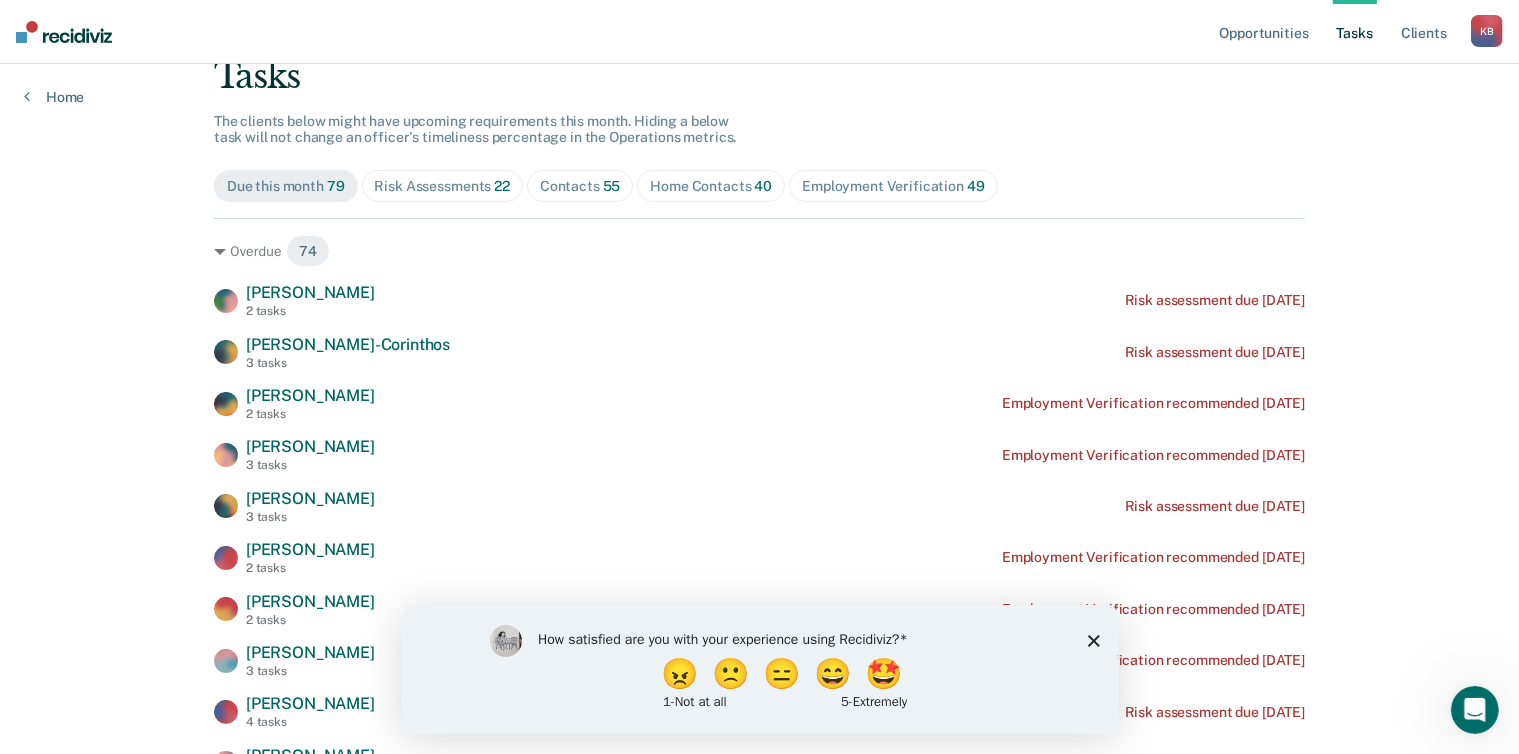 scroll, scrollTop: 0, scrollLeft: 0, axis: both 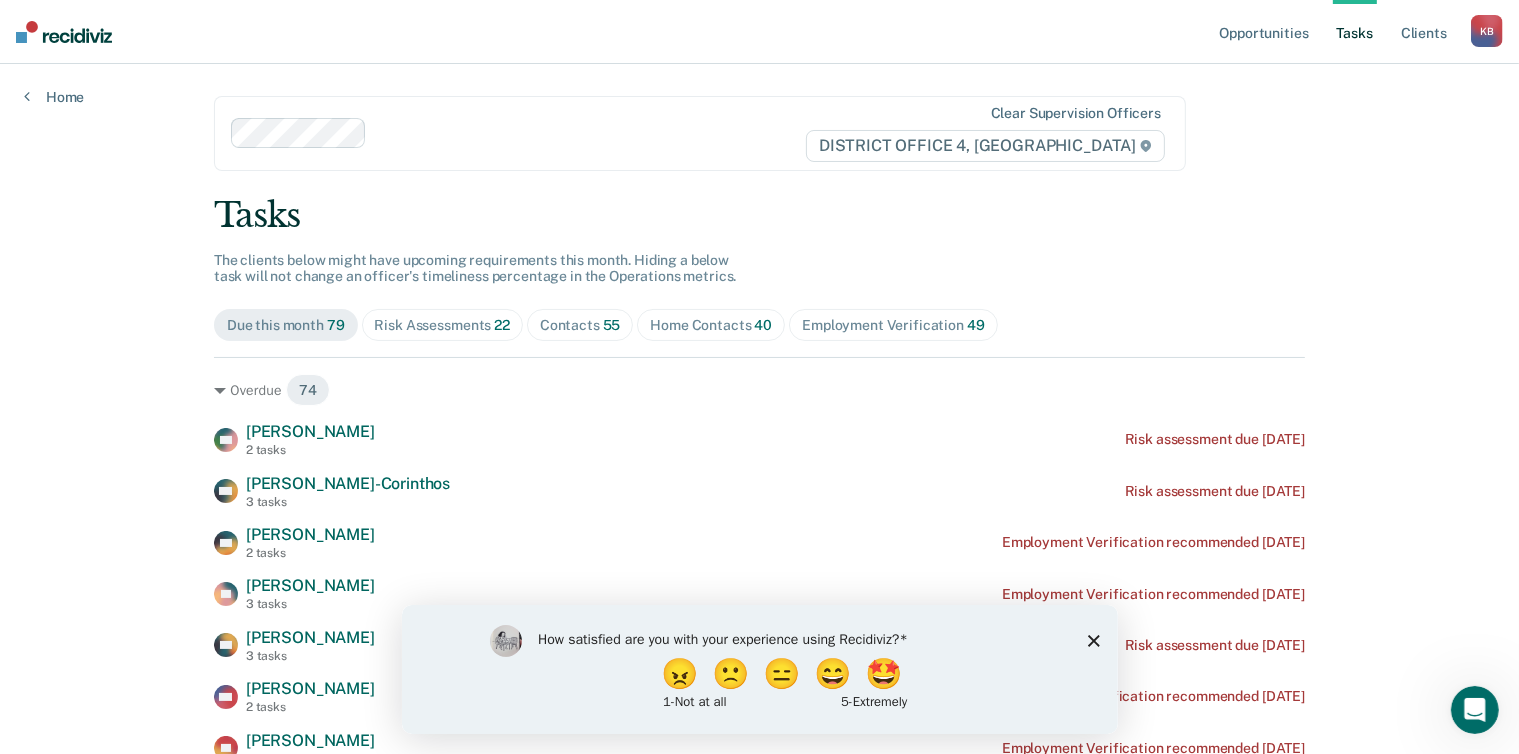 click on "Contacts   55" at bounding box center (580, 325) 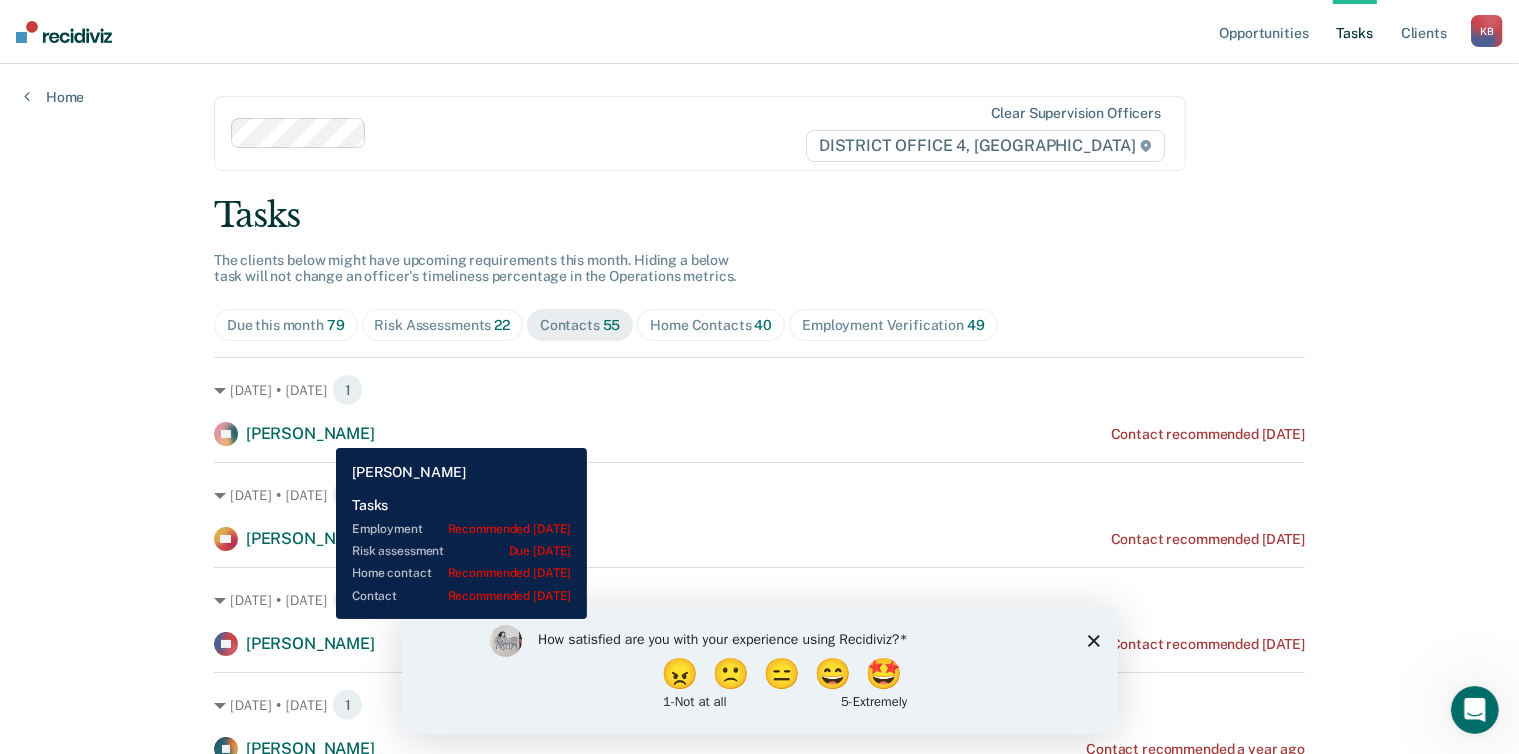 click on "Chelsea Laragan" at bounding box center [310, 433] 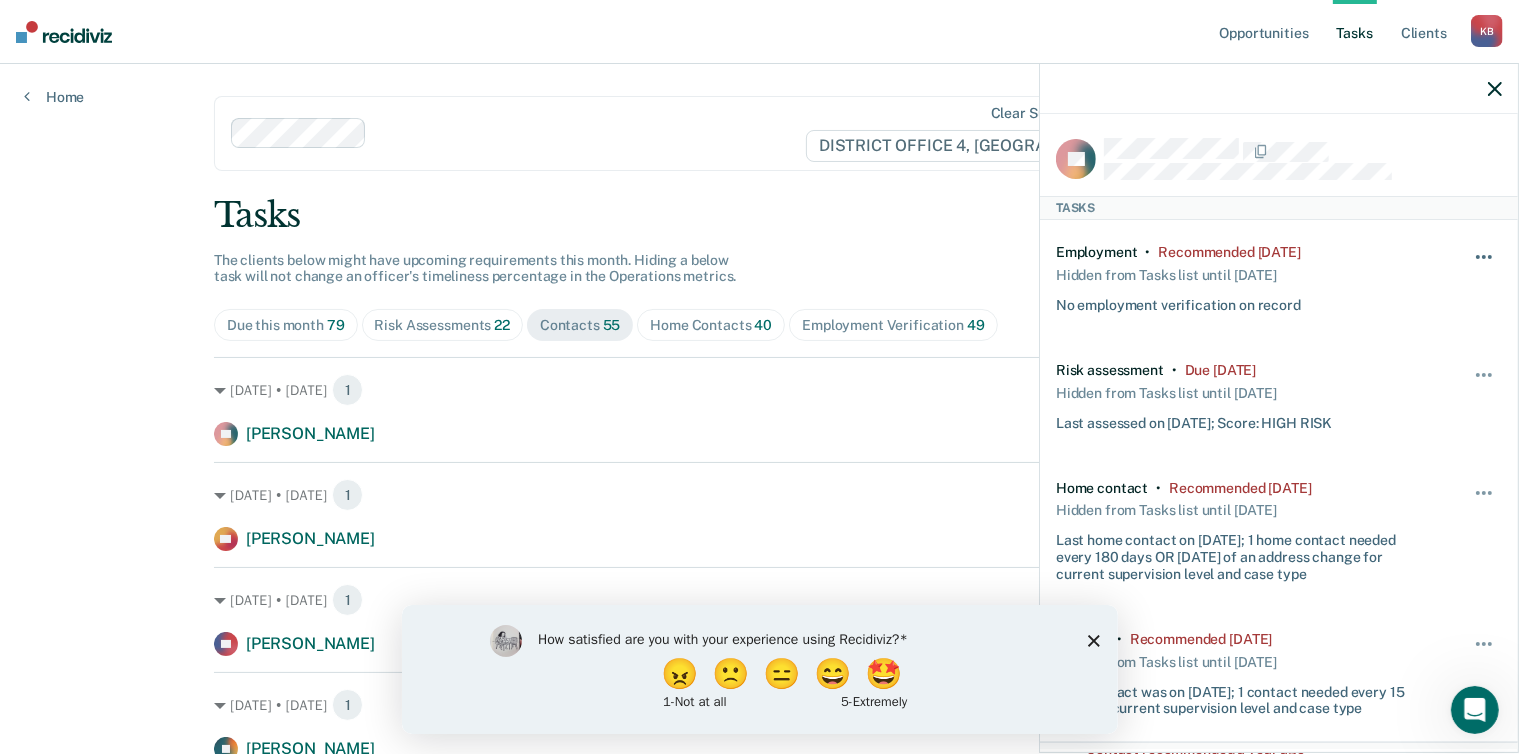 click at bounding box center (1485, 267) 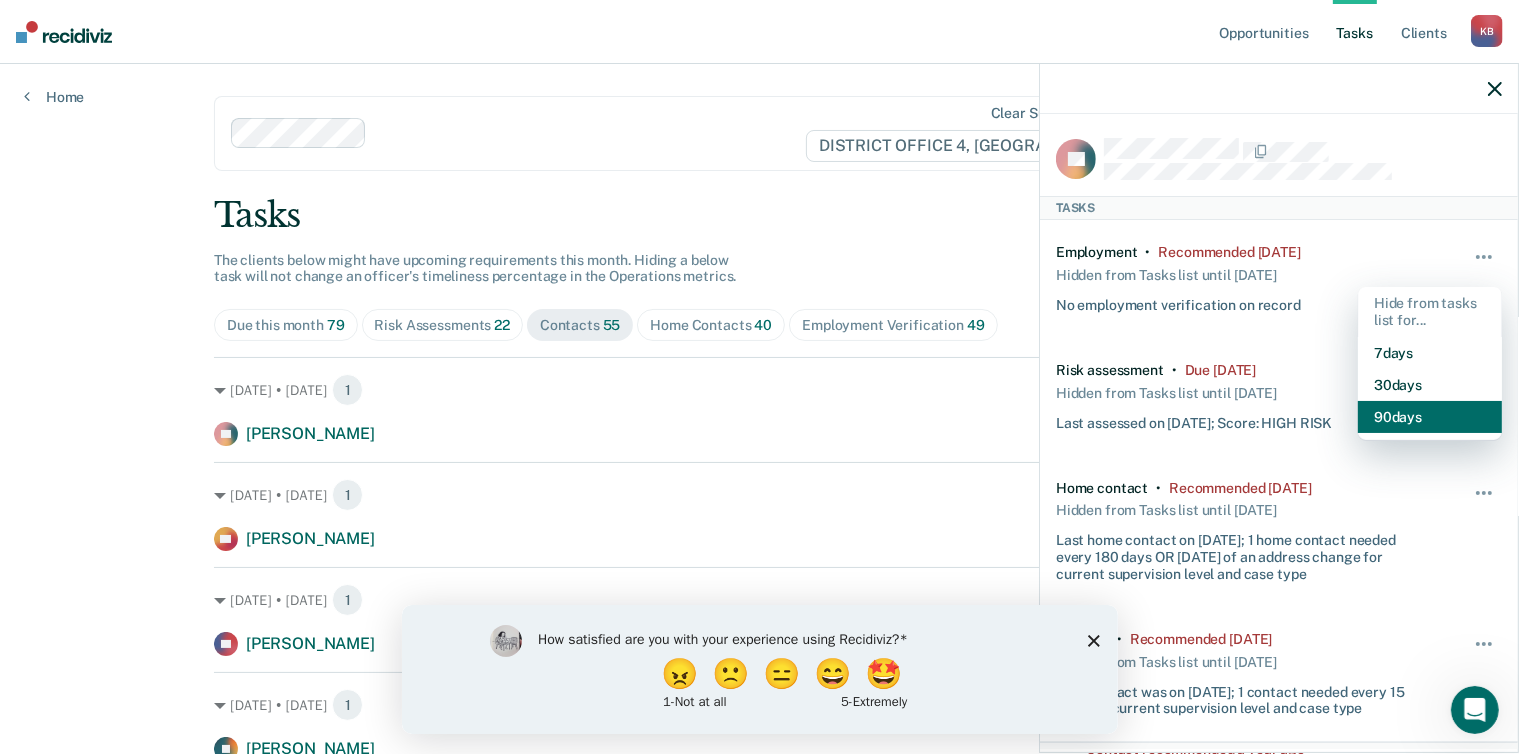 click on "90  days" at bounding box center (1430, 417) 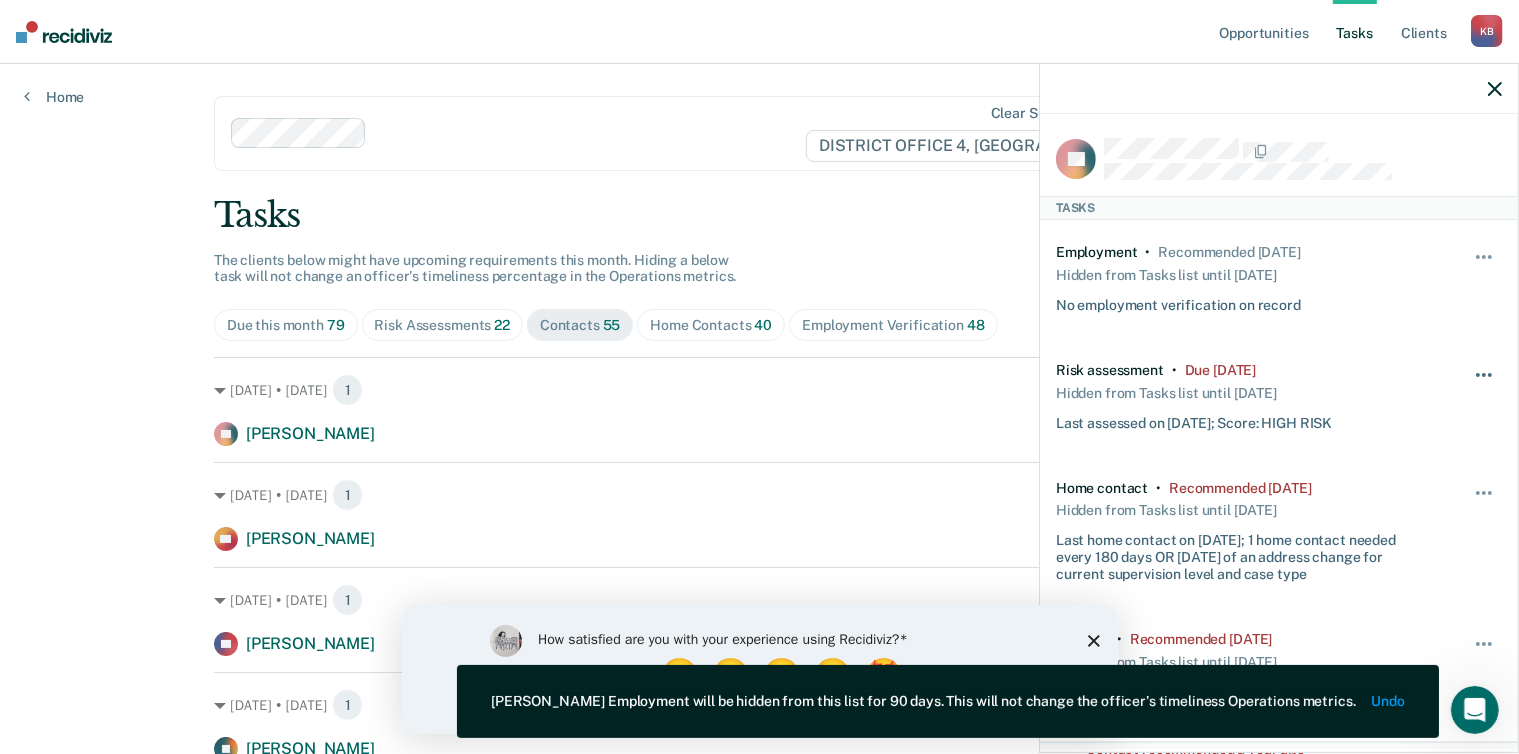 click at bounding box center [1478, 375] 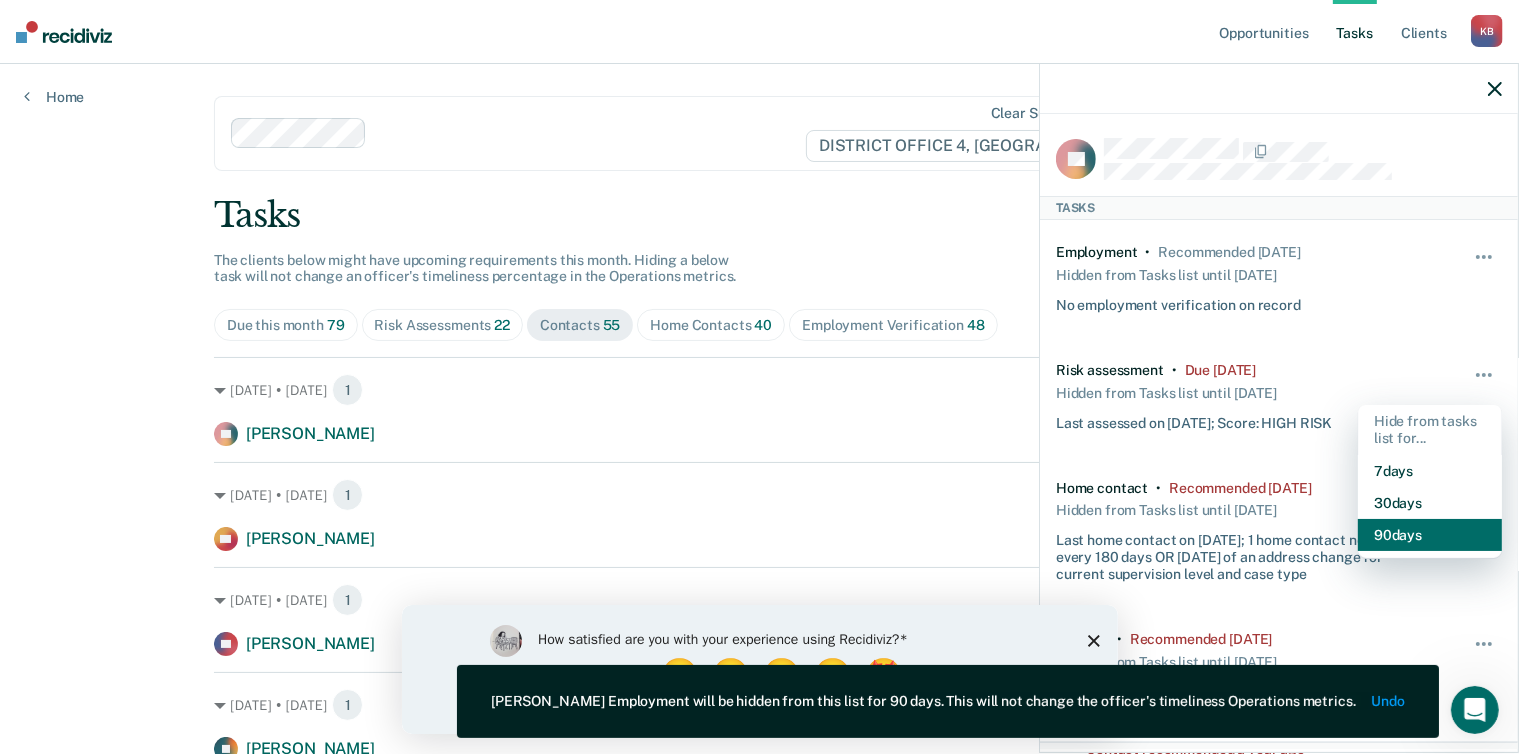 click on "90  days" at bounding box center (1430, 535) 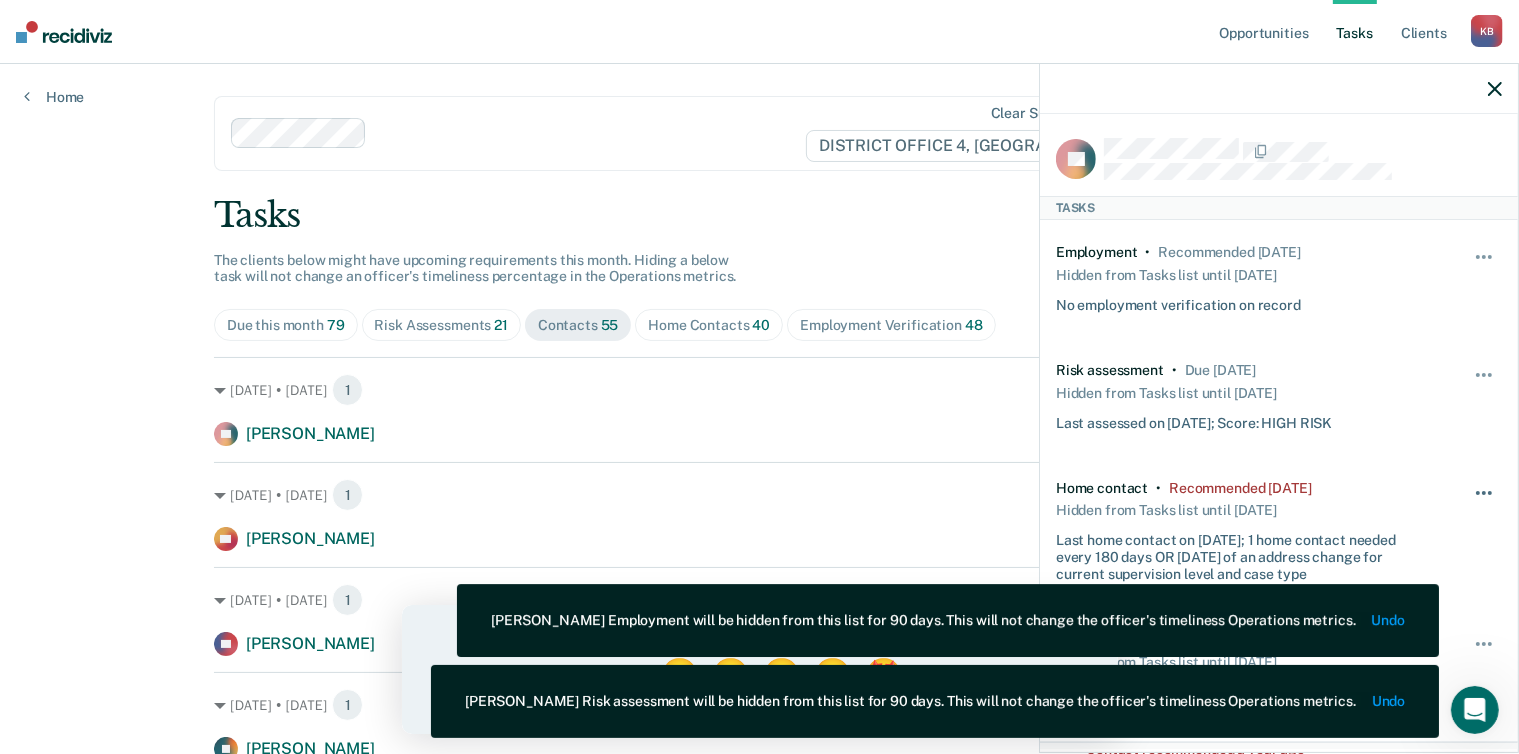 click at bounding box center [1485, 503] 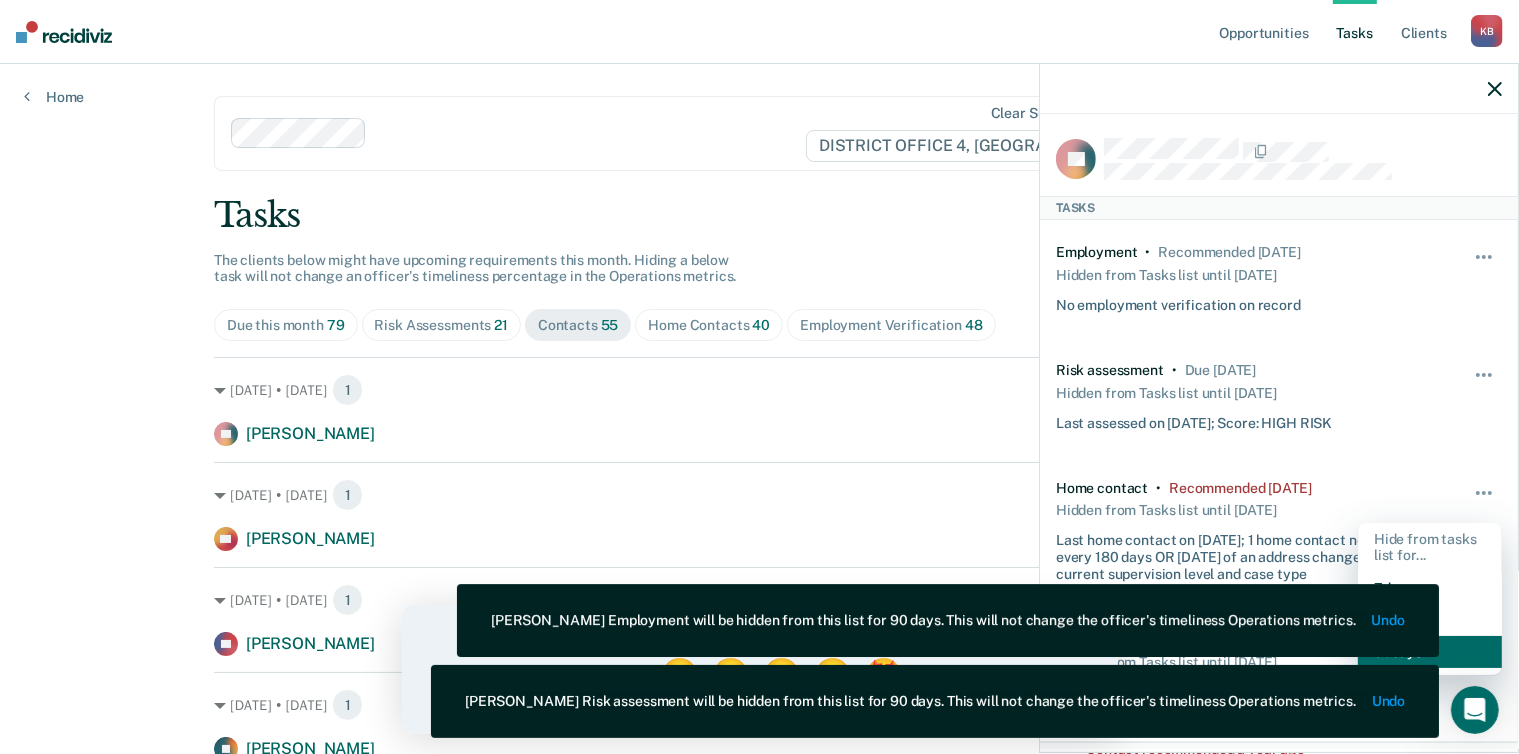 click on "90  days" at bounding box center (1430, 652) 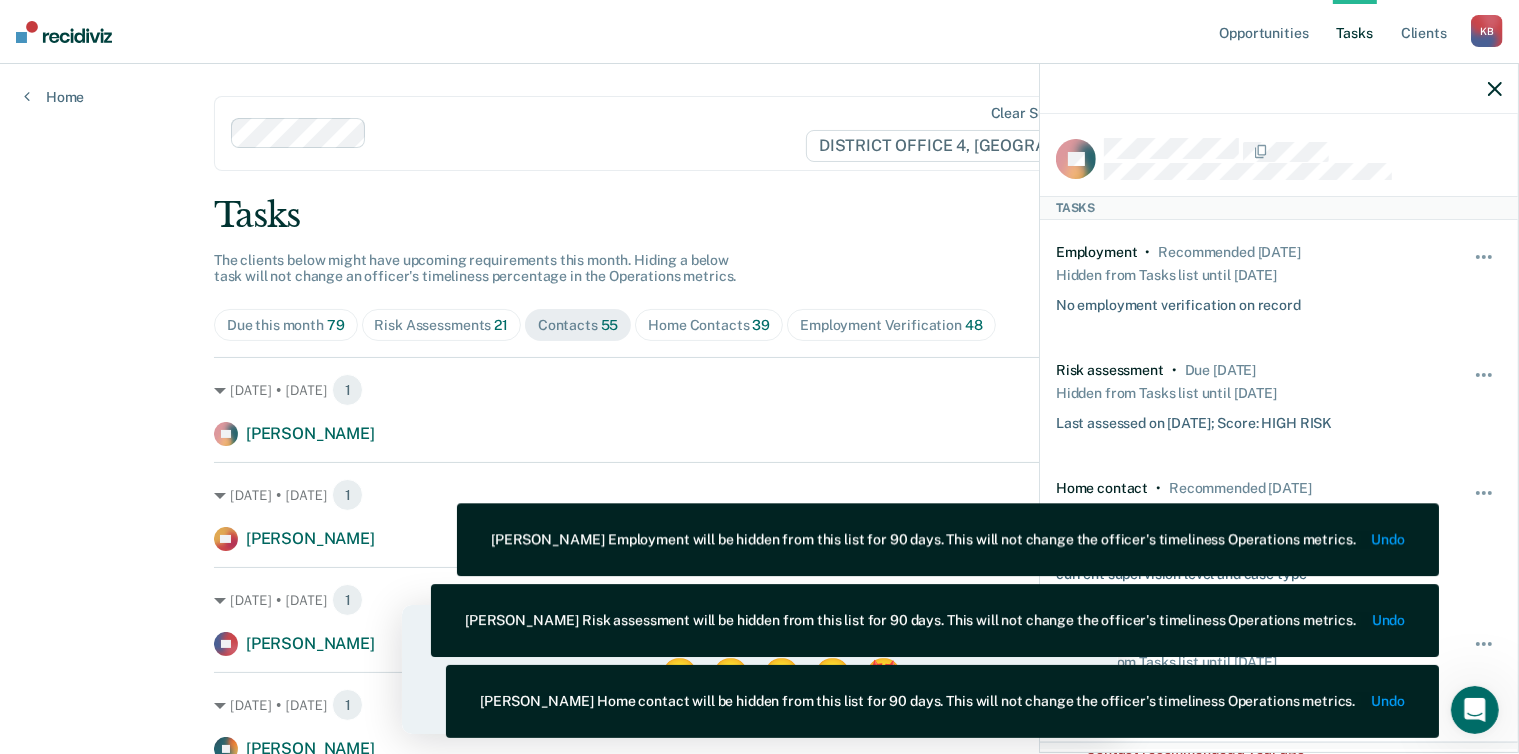 click 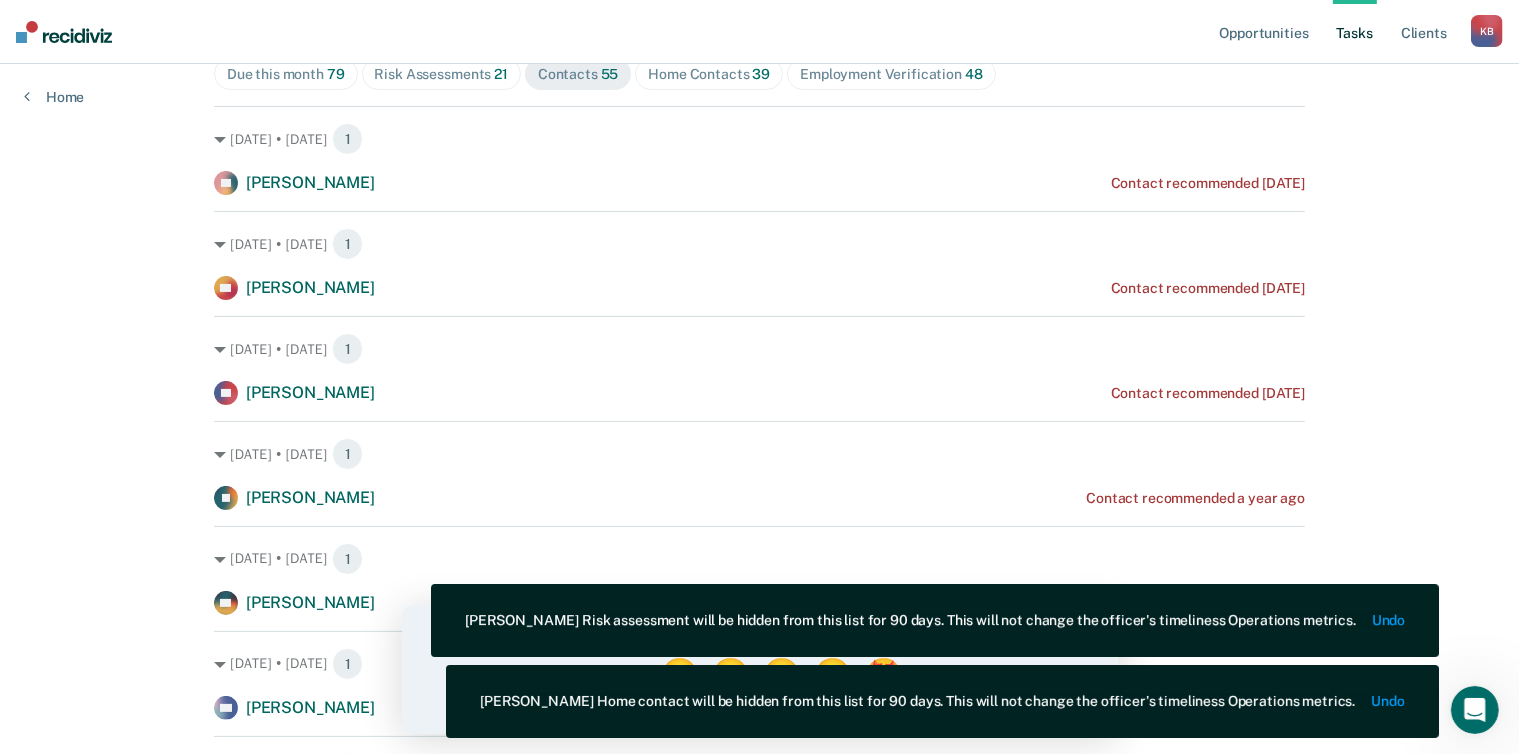 scroll, scrollTop: 248, scrollLeft: 0, axis: vertical 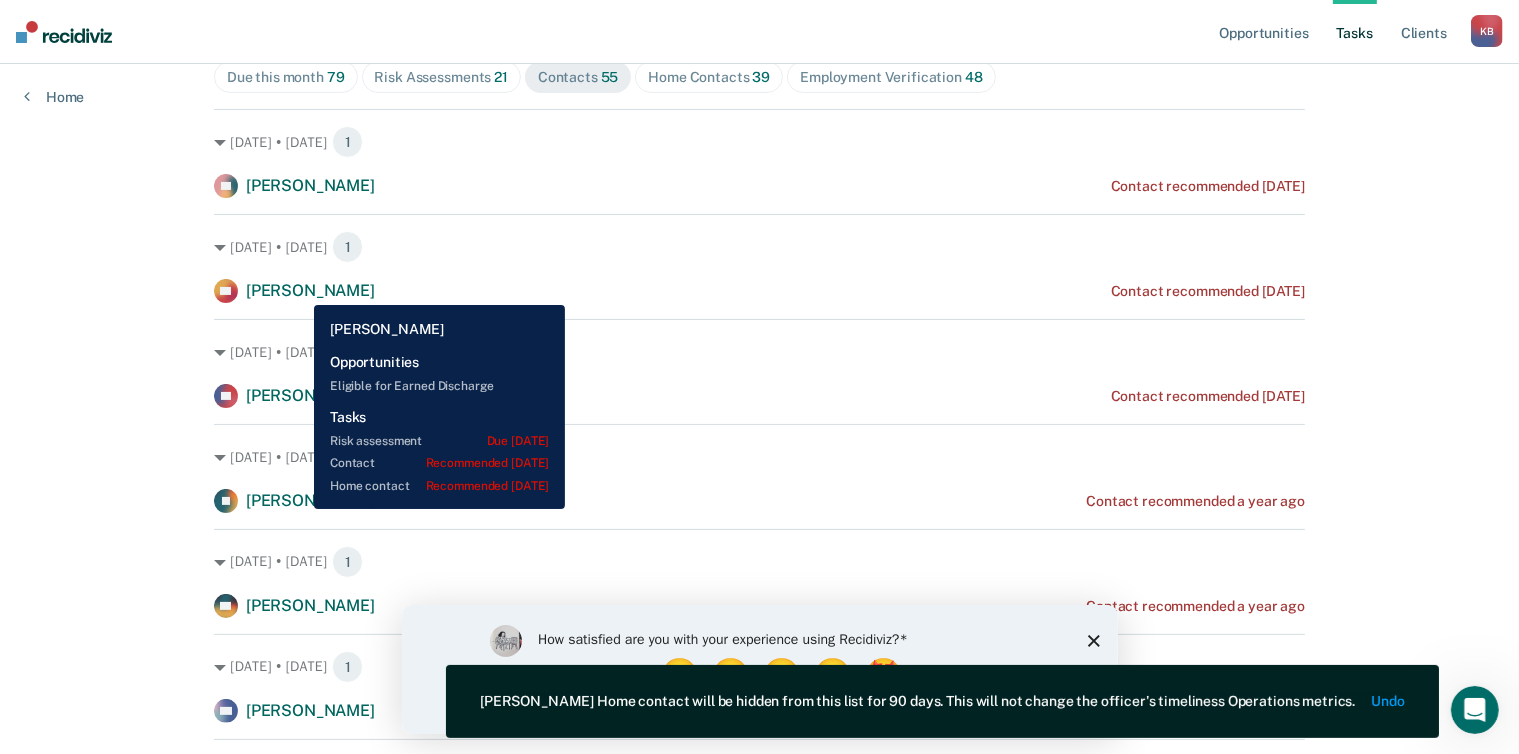 click on "Brandon Uhde" at bounding box center (310, 290) 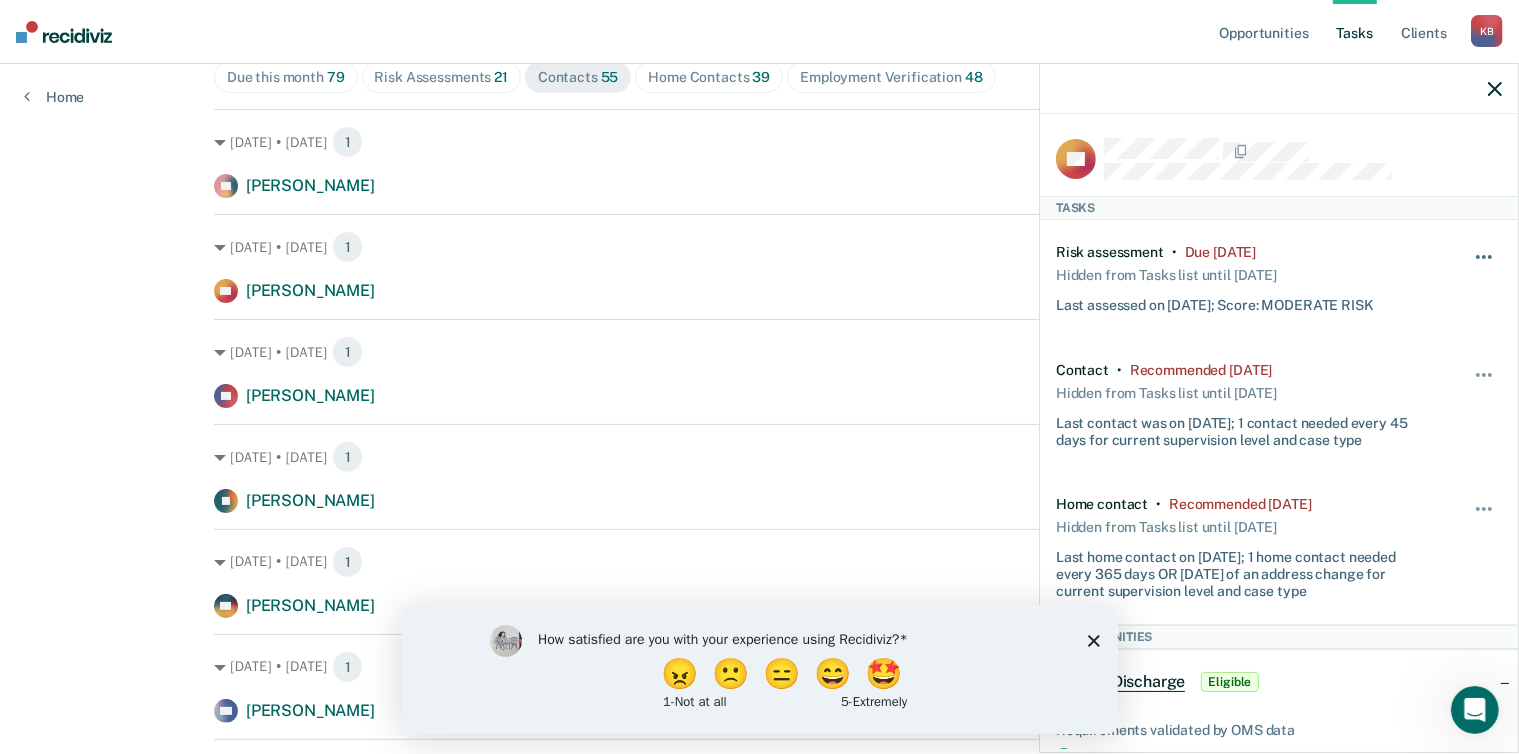 click at bounding box center [1485, 267] 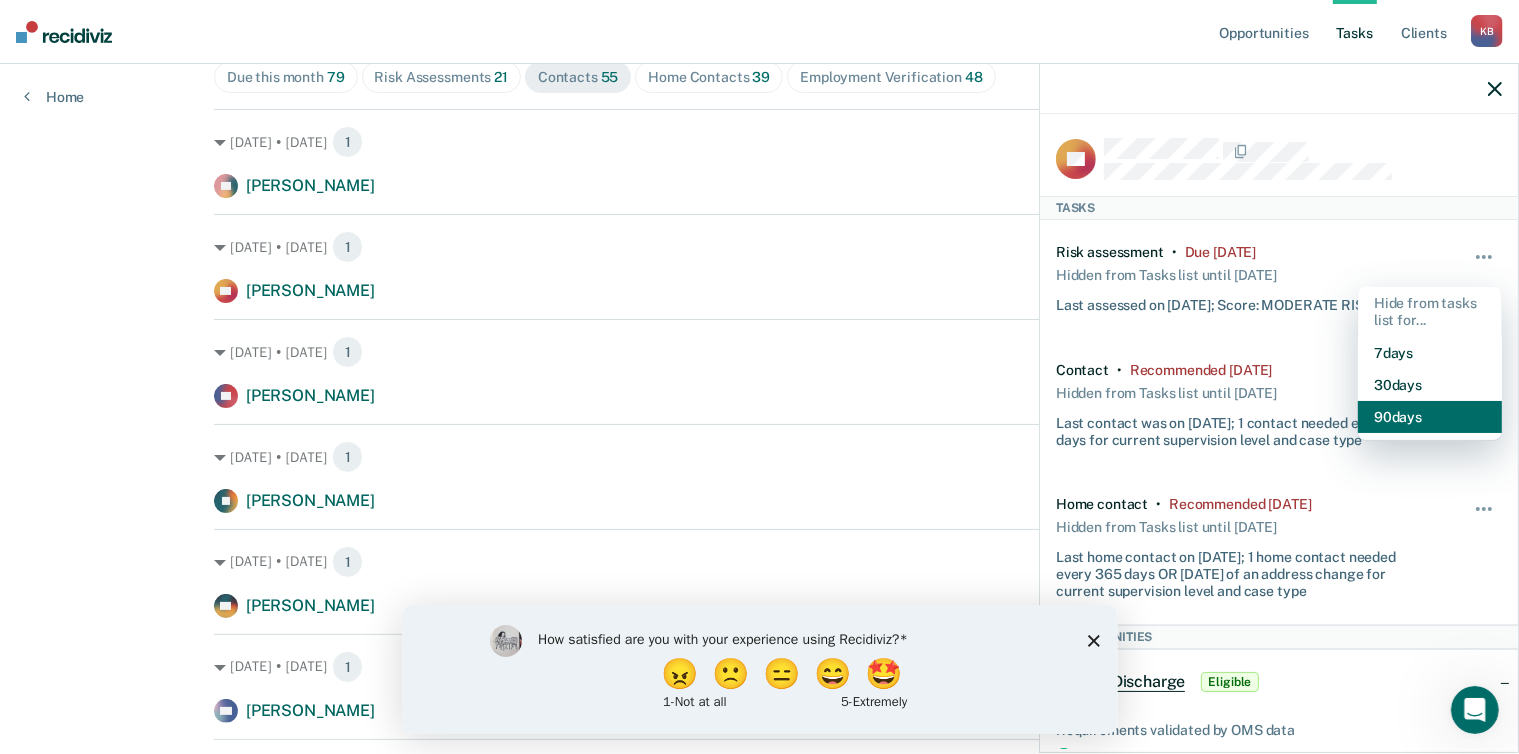 click on "90  days" at bounding box center [1430, 417] 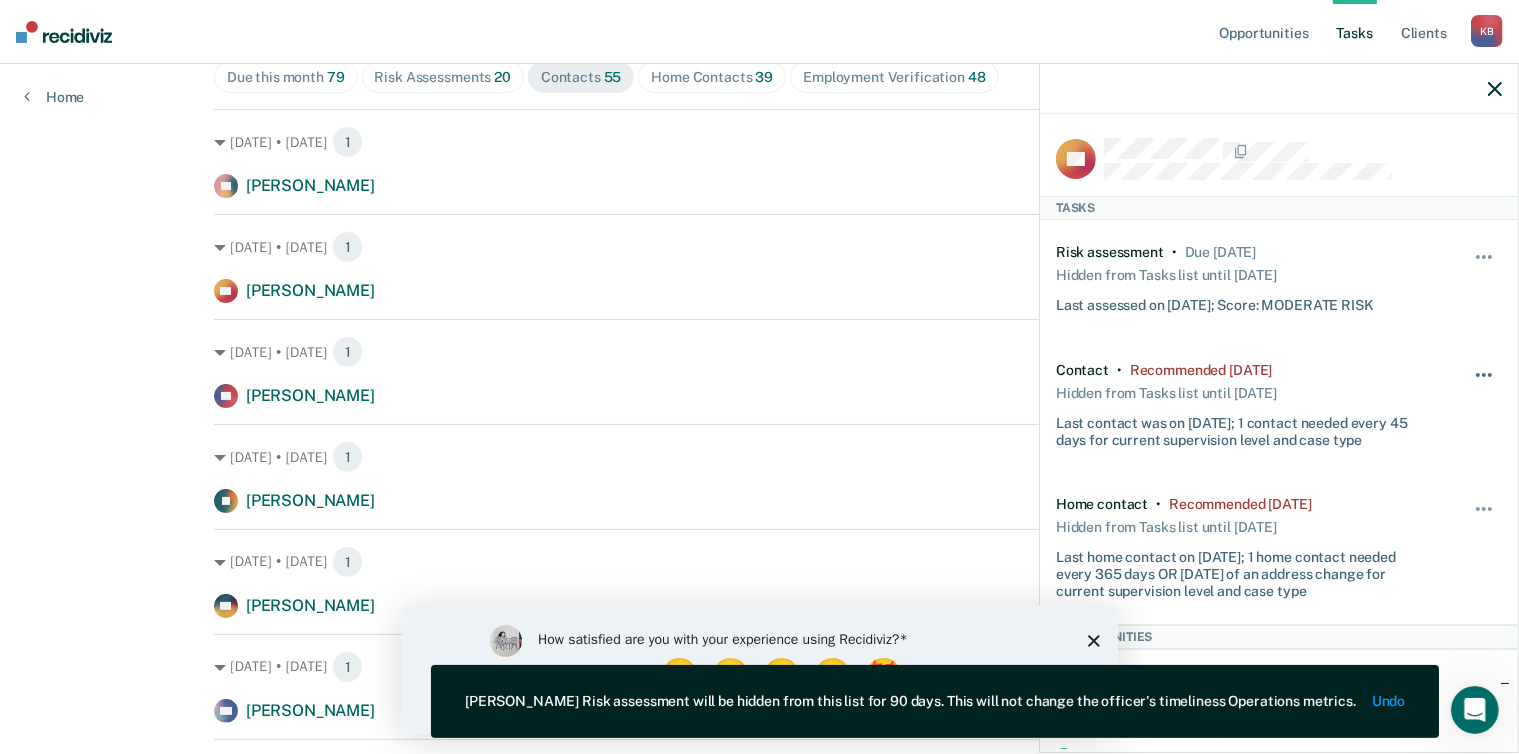 click at bounding box center [1485, 385] 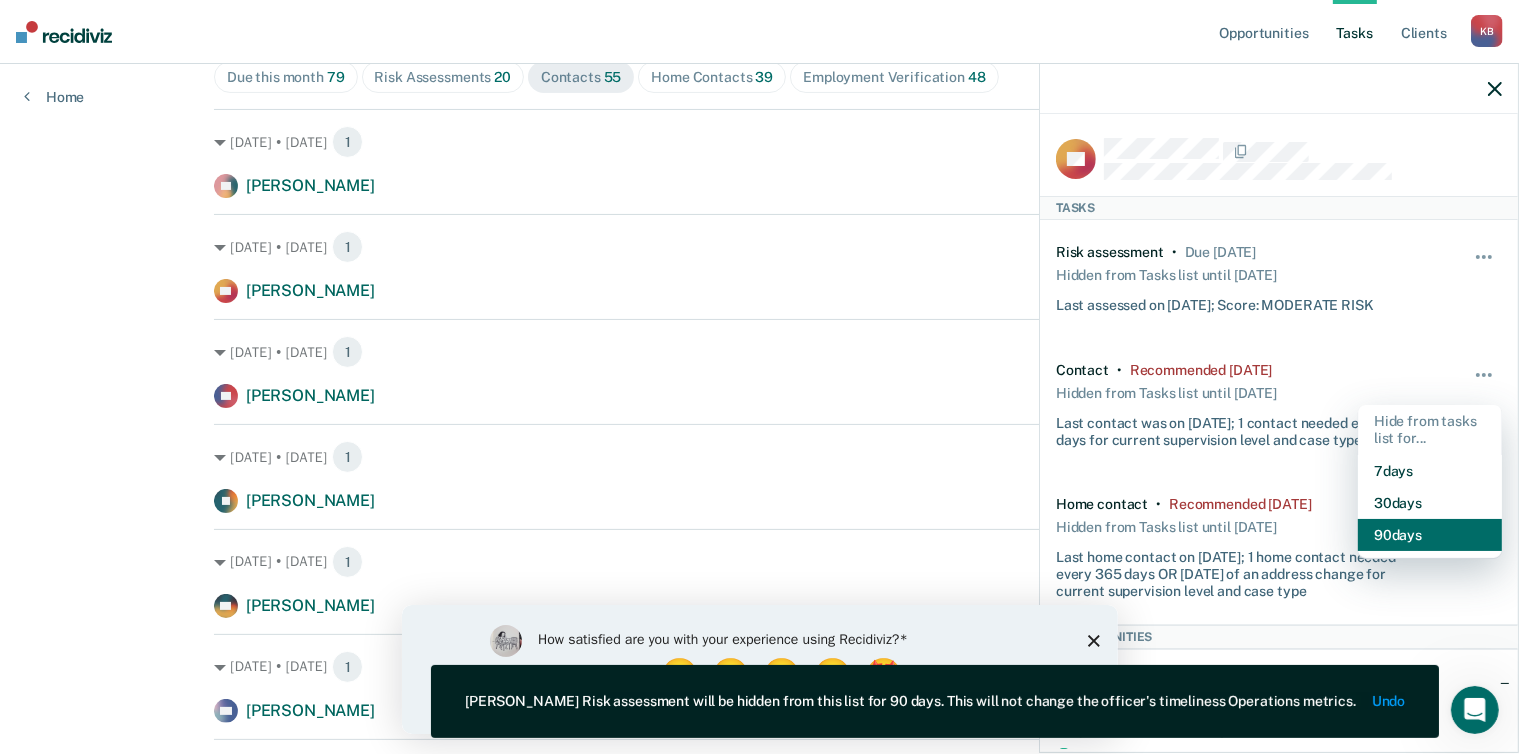 click on "90  days" at bounding box center (1430, 535) 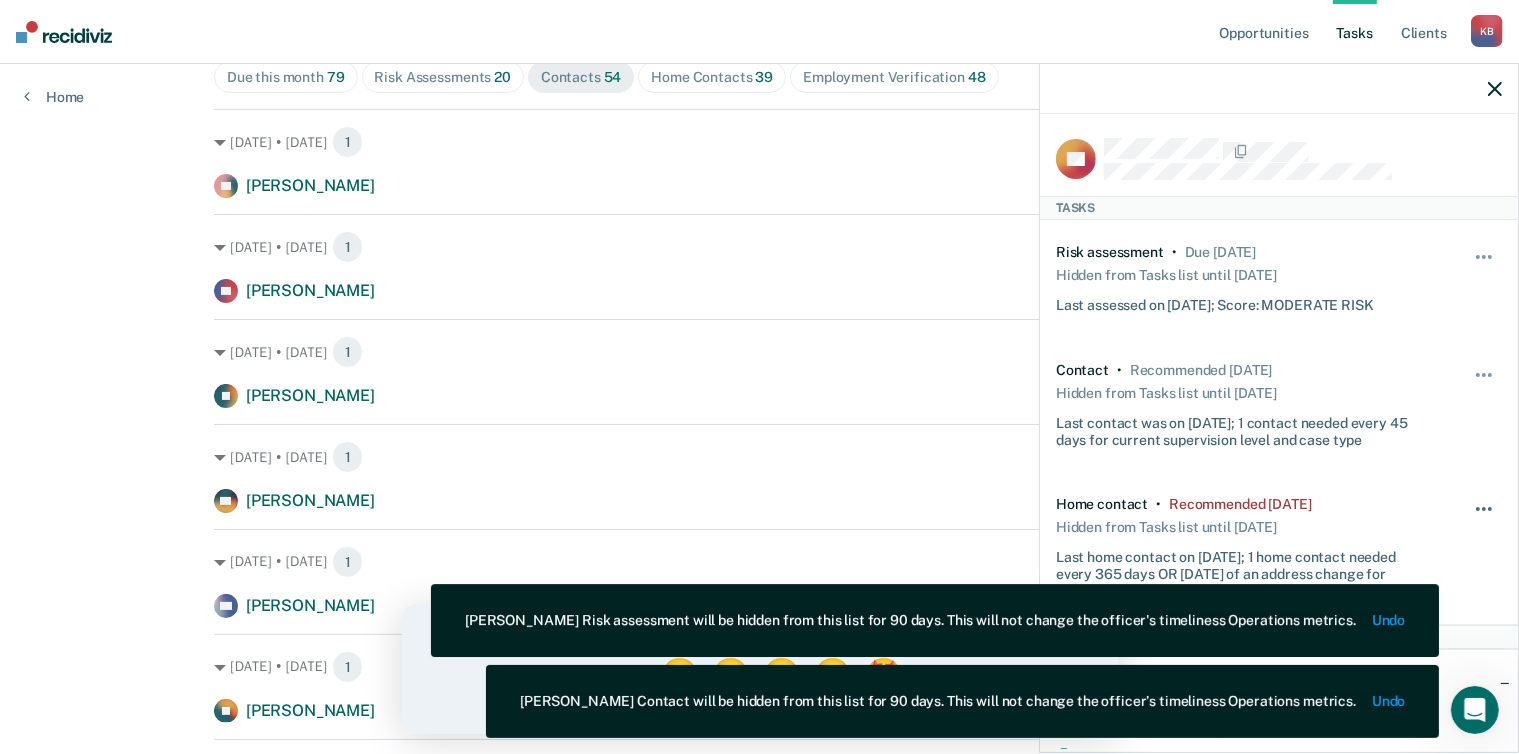 click at bounding box center [1485, 519] 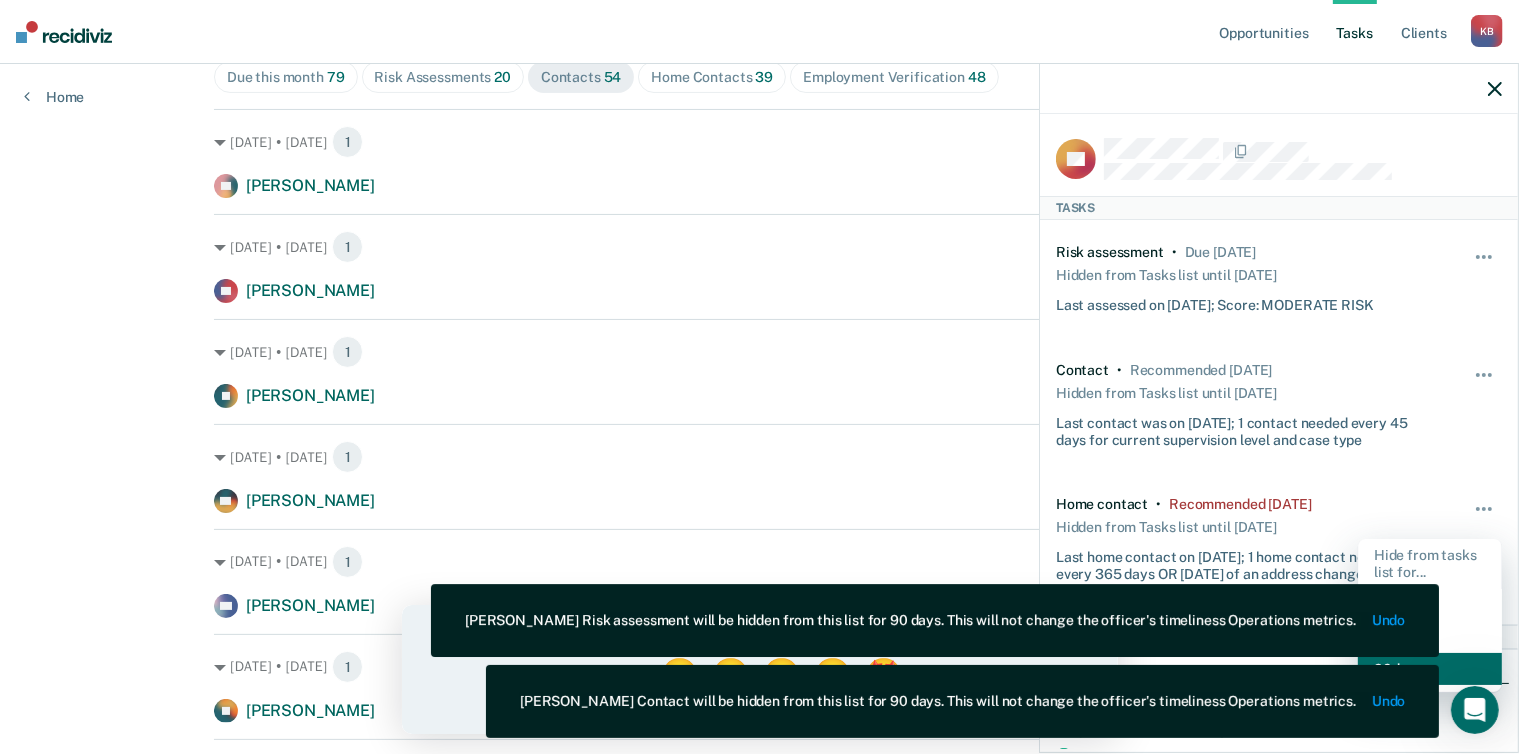 click on "90  days" at bounding box center [1430, 669] 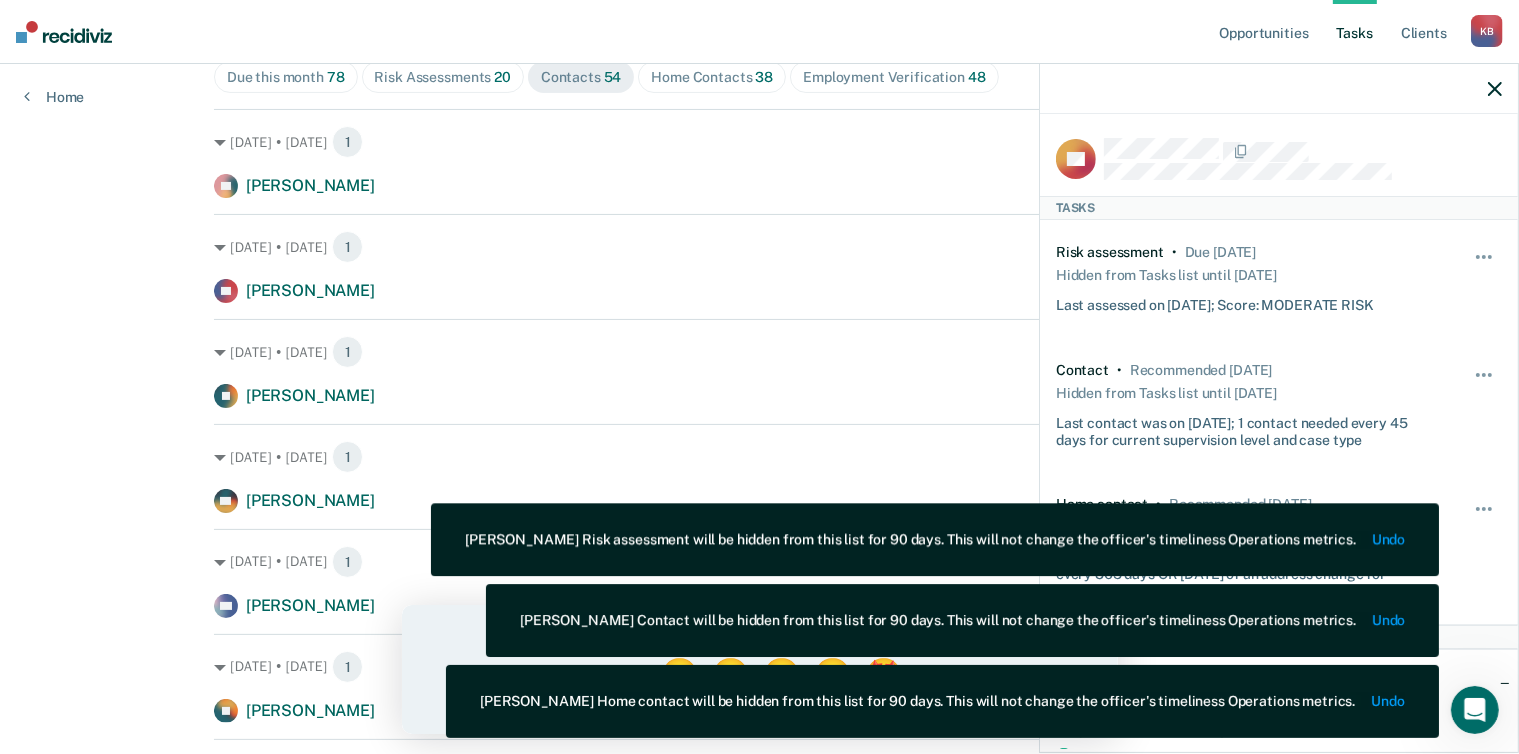 click on "Sep. 10 • Sunday   1 CL Chelsea Laragan Contact recommended 2 years ago   Nov. 18 • Saturday   1 RL Ruben Lujan Contact recommended 2 years ago   Apr. 28 • Sunday   1 IS Inna Samarskiy Contact recommended a year ago   Aug. 9 • Friday   1 BB Benjamin Bradshaw Contact recommended a year ago   Nov. 20 • Wednesday   1 LM Lorea Murray Contact recommended 8 months ago   Jan. 18 • Saturday   1 JF Jefferson Fuentes-Chavel Contact recommended 6 months ago   Feb. 3 • Monday   1 CM Chloe Mathers-Corinthos Contact recommended 5 months ago   Feb. 24 • Monday   1 JB Joshua Balderas Contact recommended 5 months ago   Feb. 27 • Thursday   1 BK Brian Kelley Contact recommended 5 months ago   Mar. 2 • Sunday   1 EF Erik Frankhauser Contact recommended 4 months ago   Mar. 26 • Wednesday   1 BP Brandon Powell Contact recommended 4 months ago   May. 18 • Sunday   3 MM Matthew Mcgraw Contact recommended 2 months ago CL Chance Leonard Contact recommended 2 months ago AH Ashly Hayes   May. 24 • Saturday" at bounding box center (759, 2416) 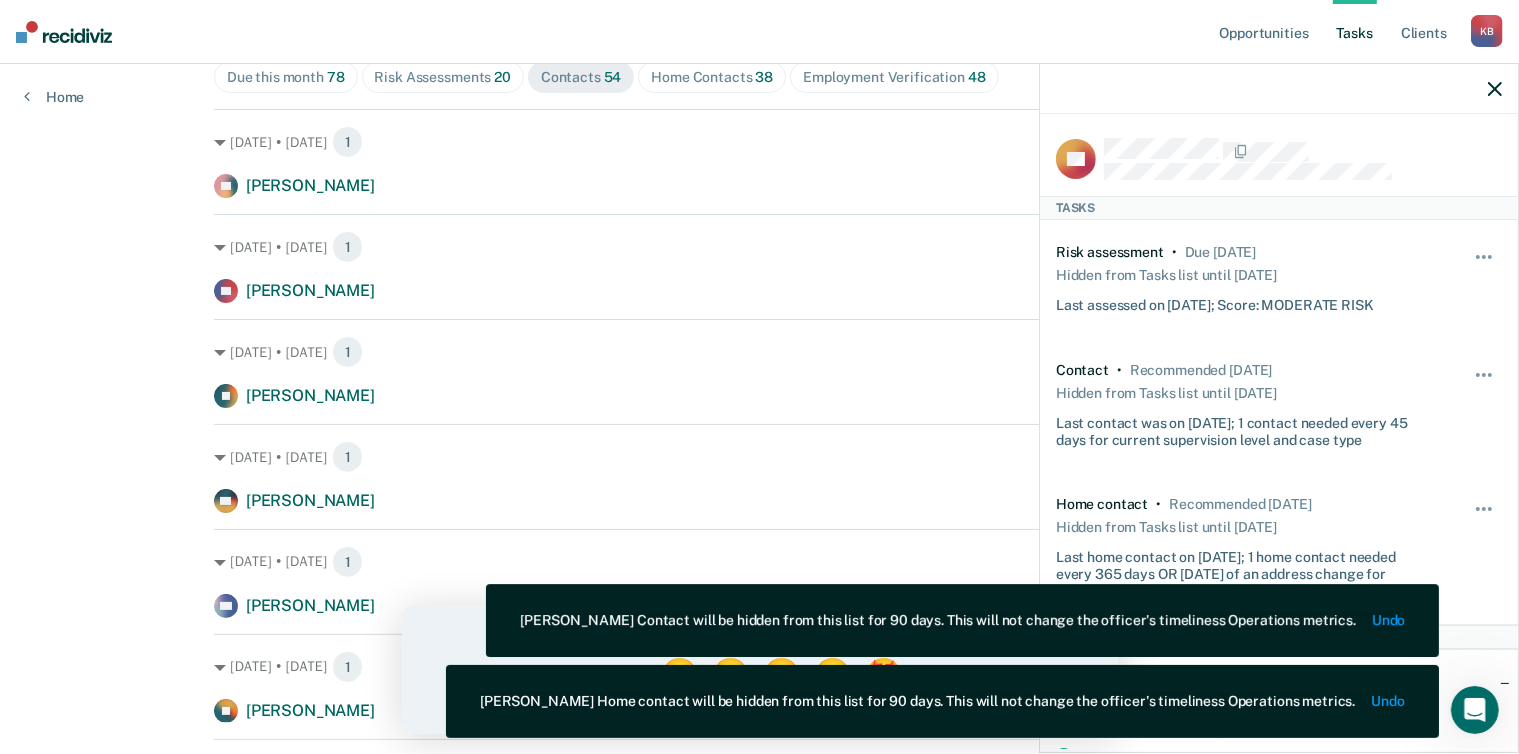 click 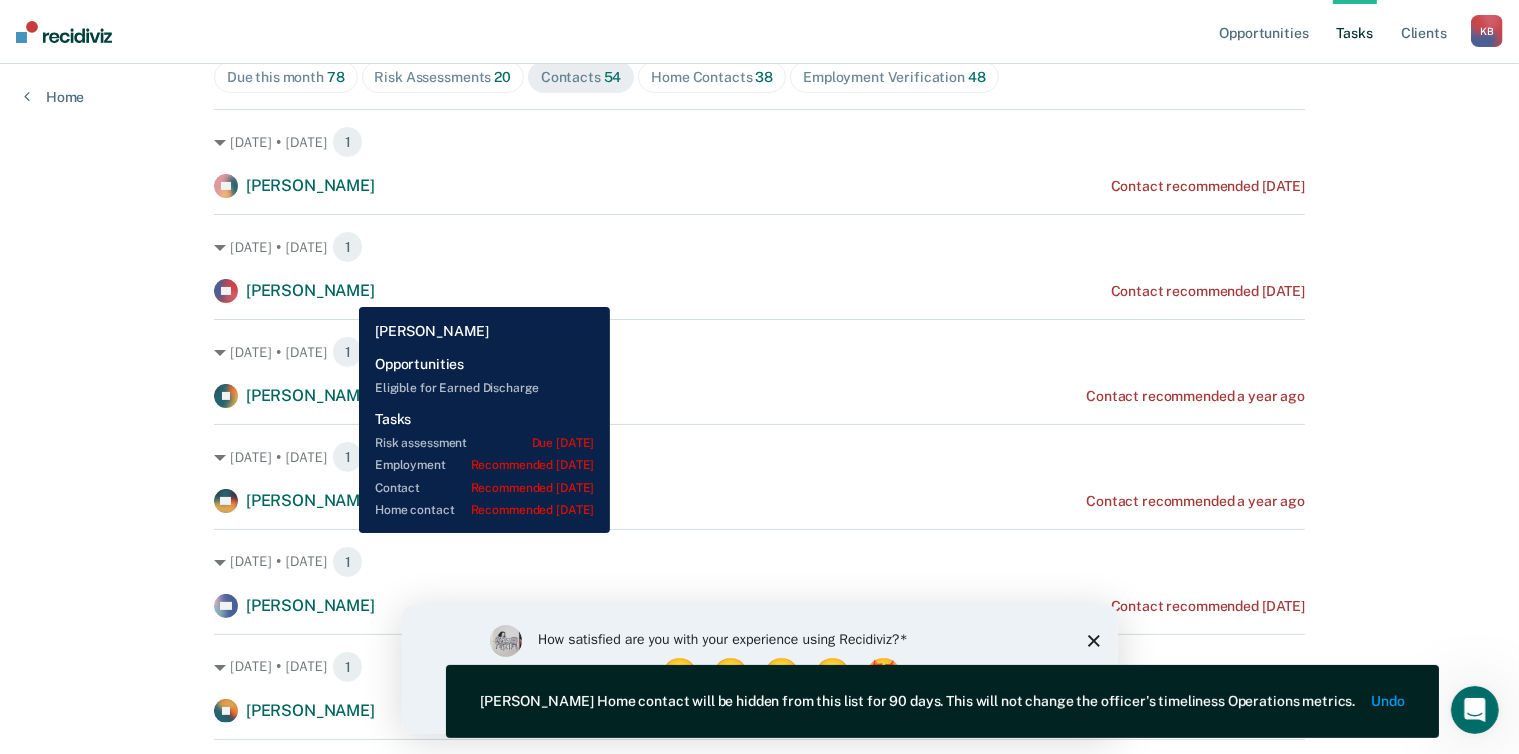 click on "Ruben Lujan" at bounding box center (310, 290) 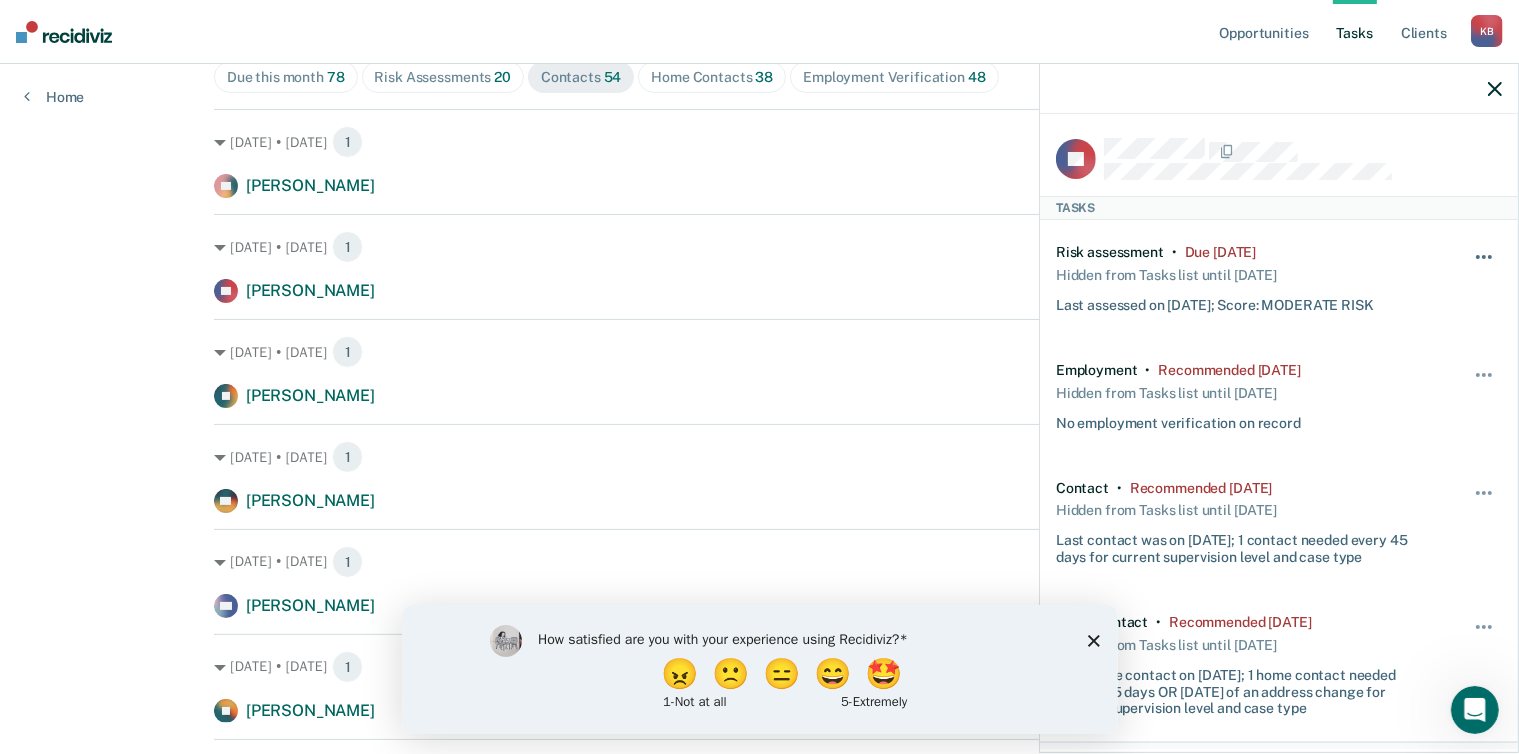 click at bounding box center [1484, 257] 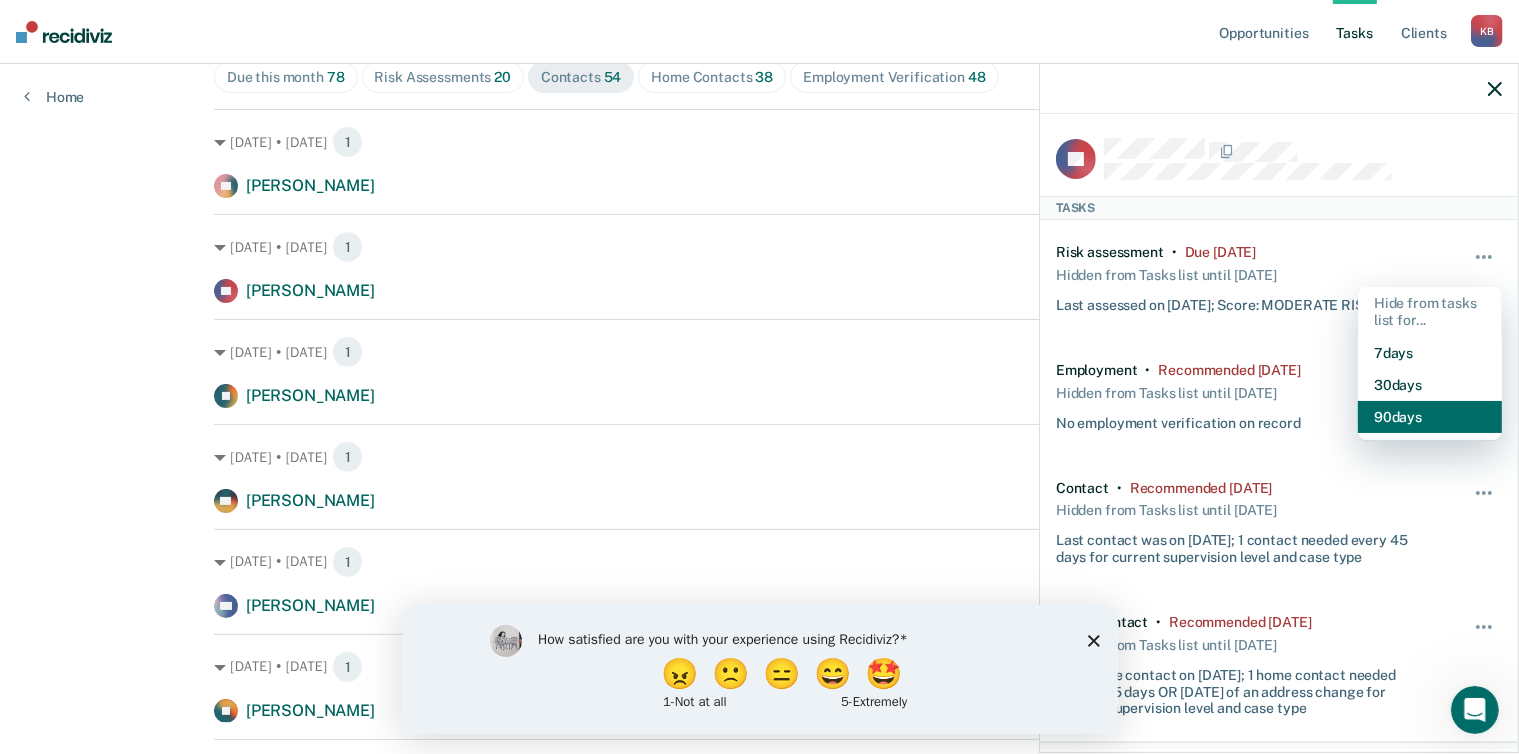 click on "90  days" at bounding box center (1430, 417) 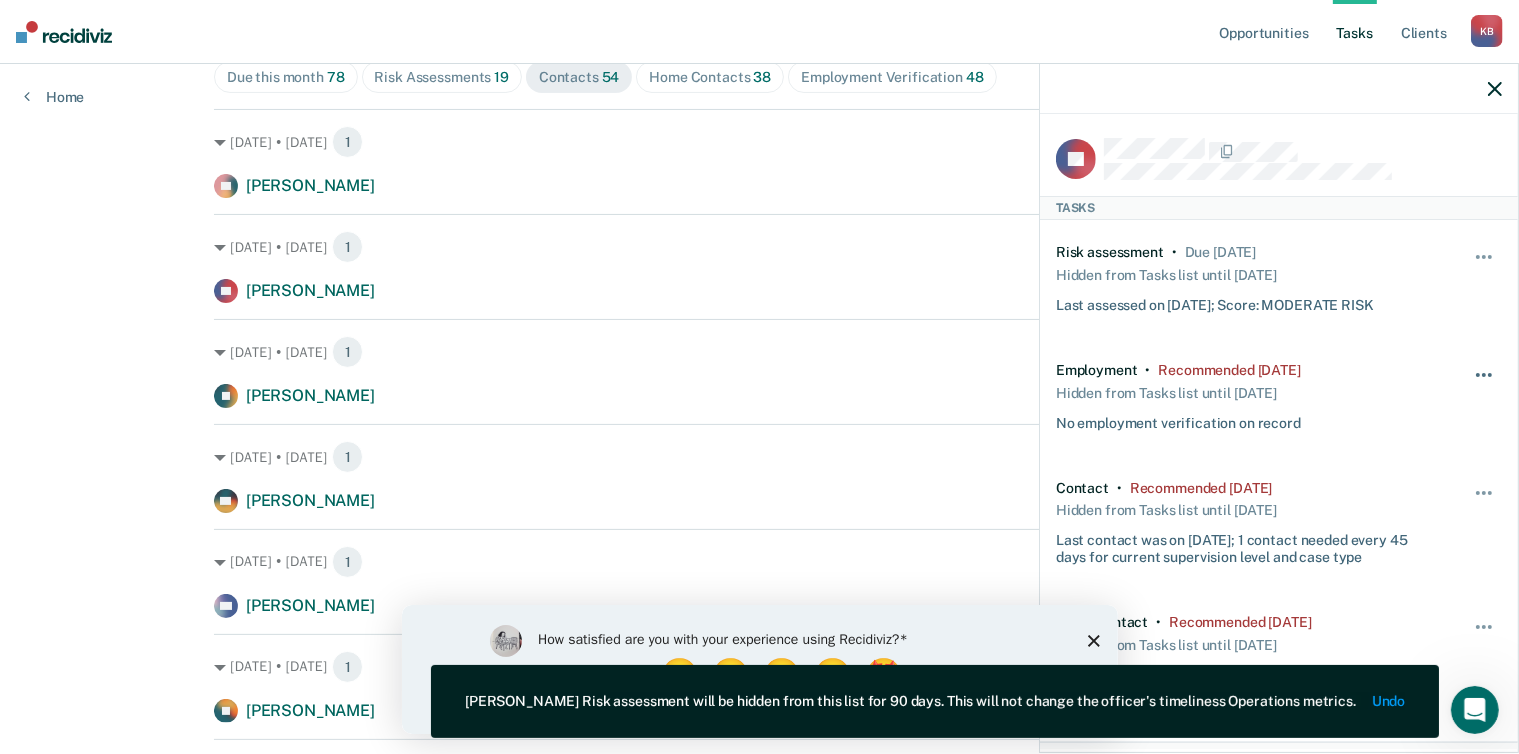 click at bounding box center [1478, 375] 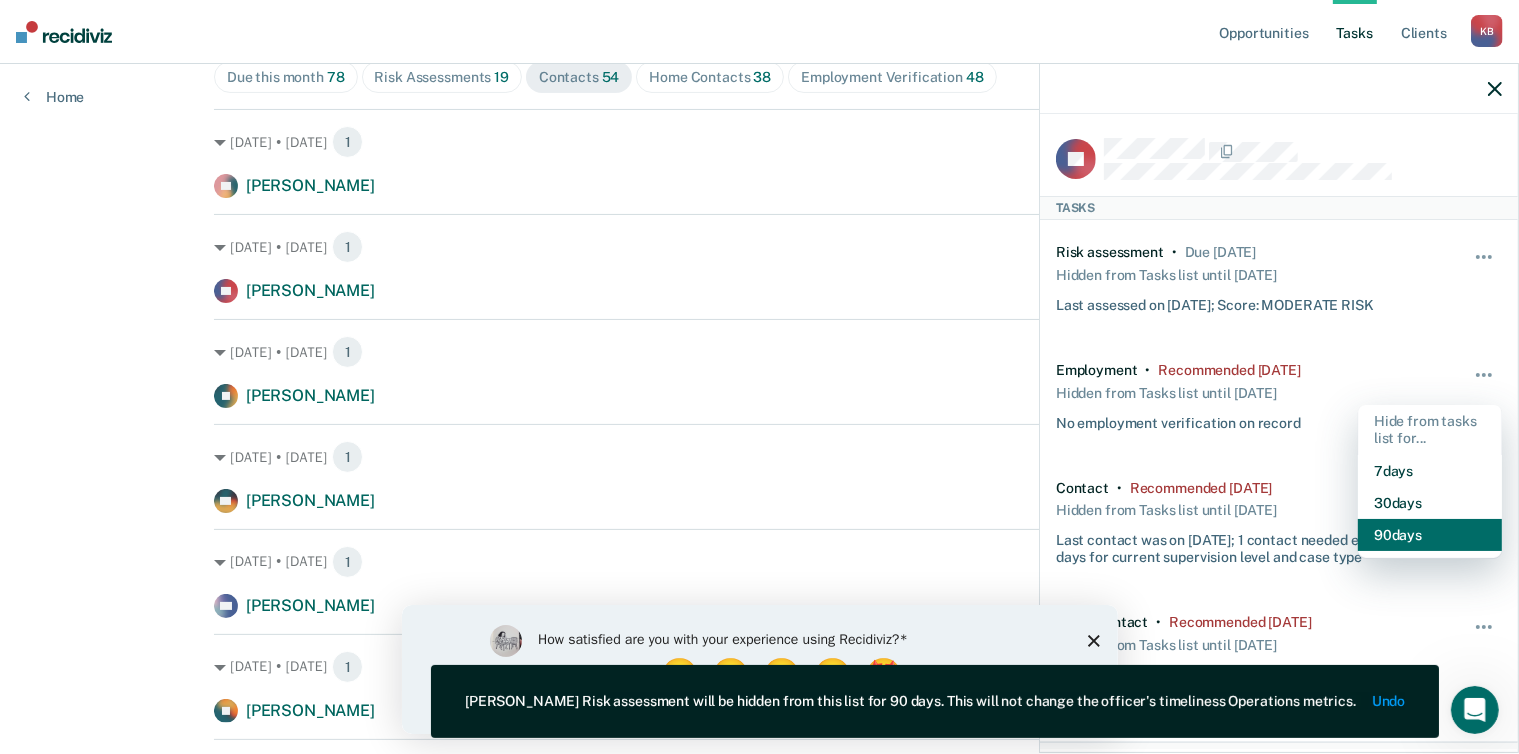 click on "90  days" at bounding box center [1430, 535] 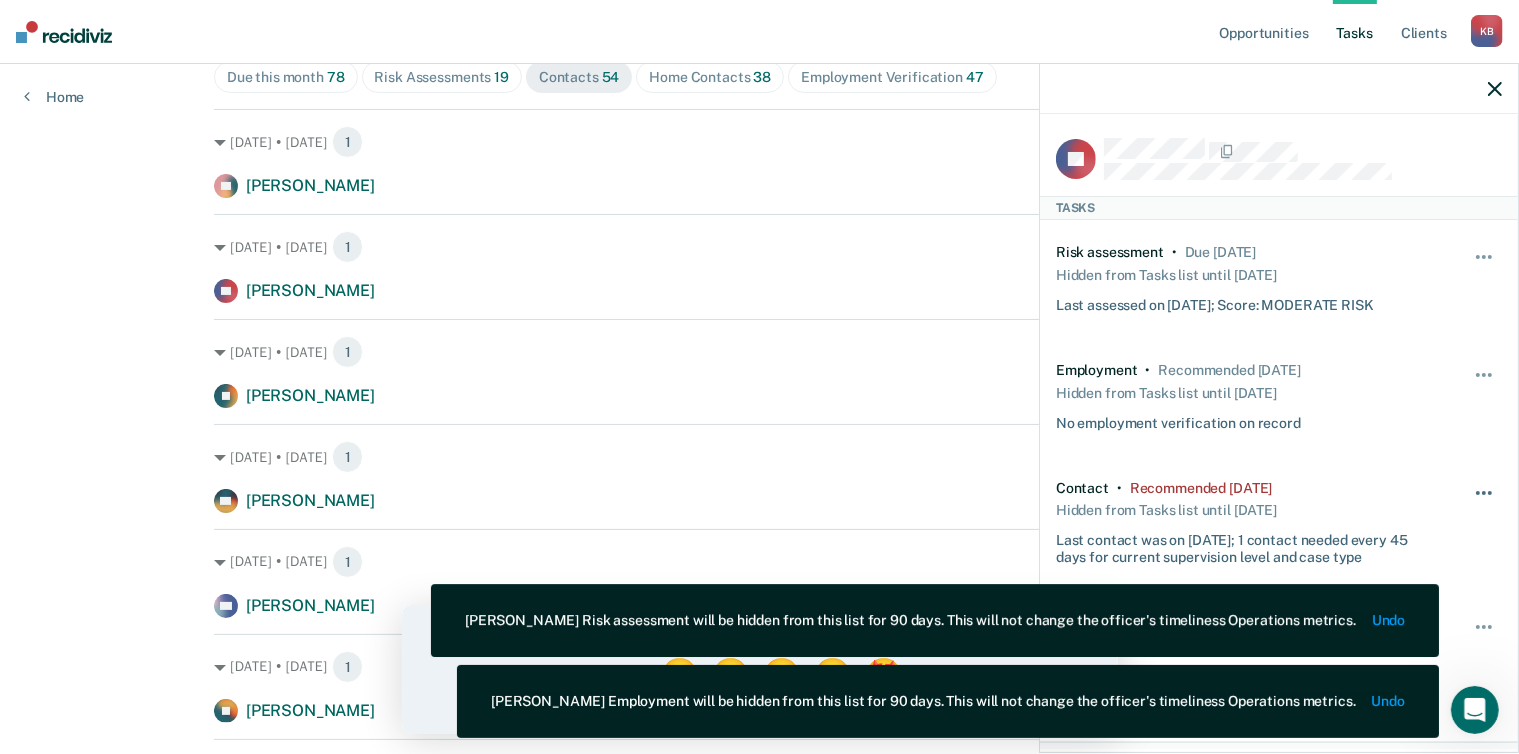click at bounding box center (1485, 503) 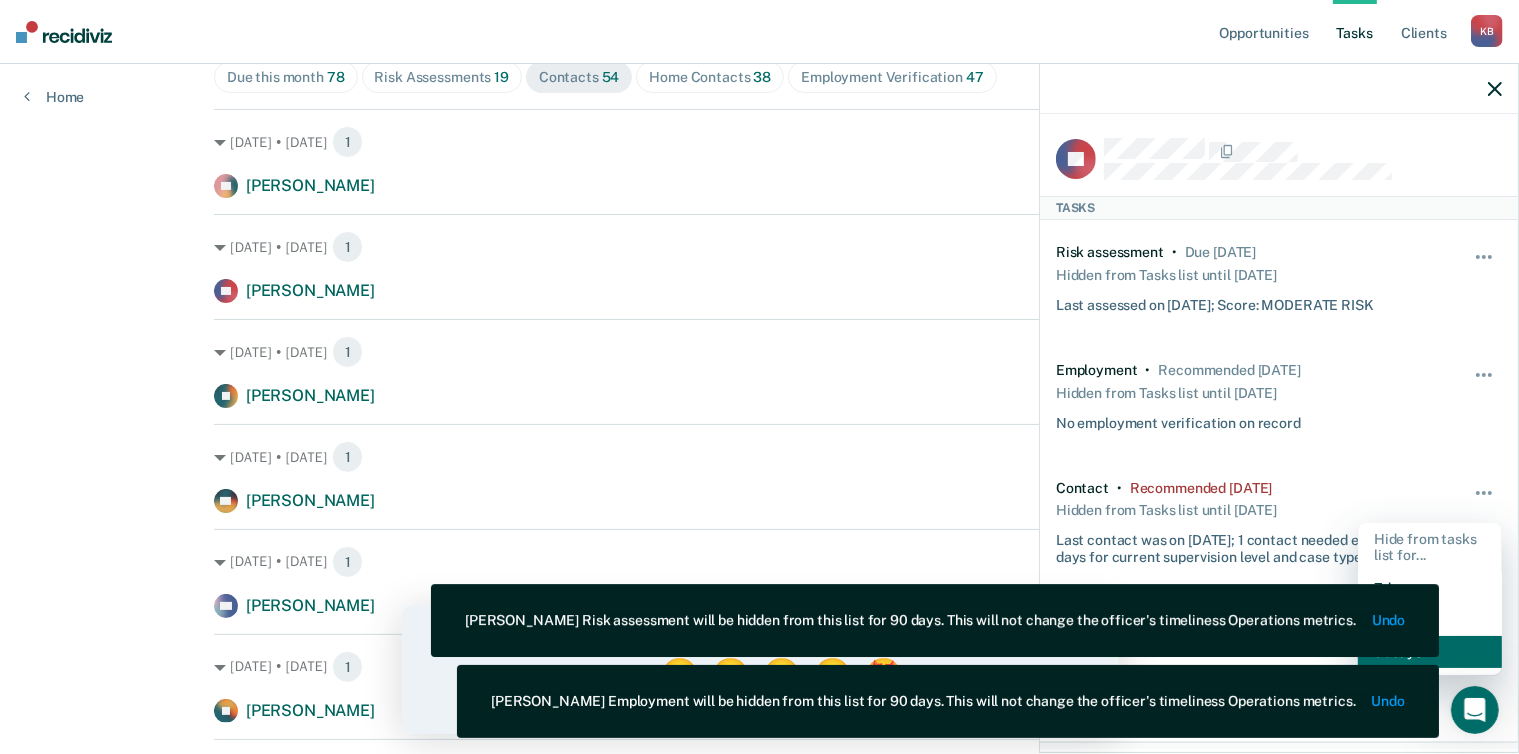 click on "90  days" at bounding box center (1430, 652) 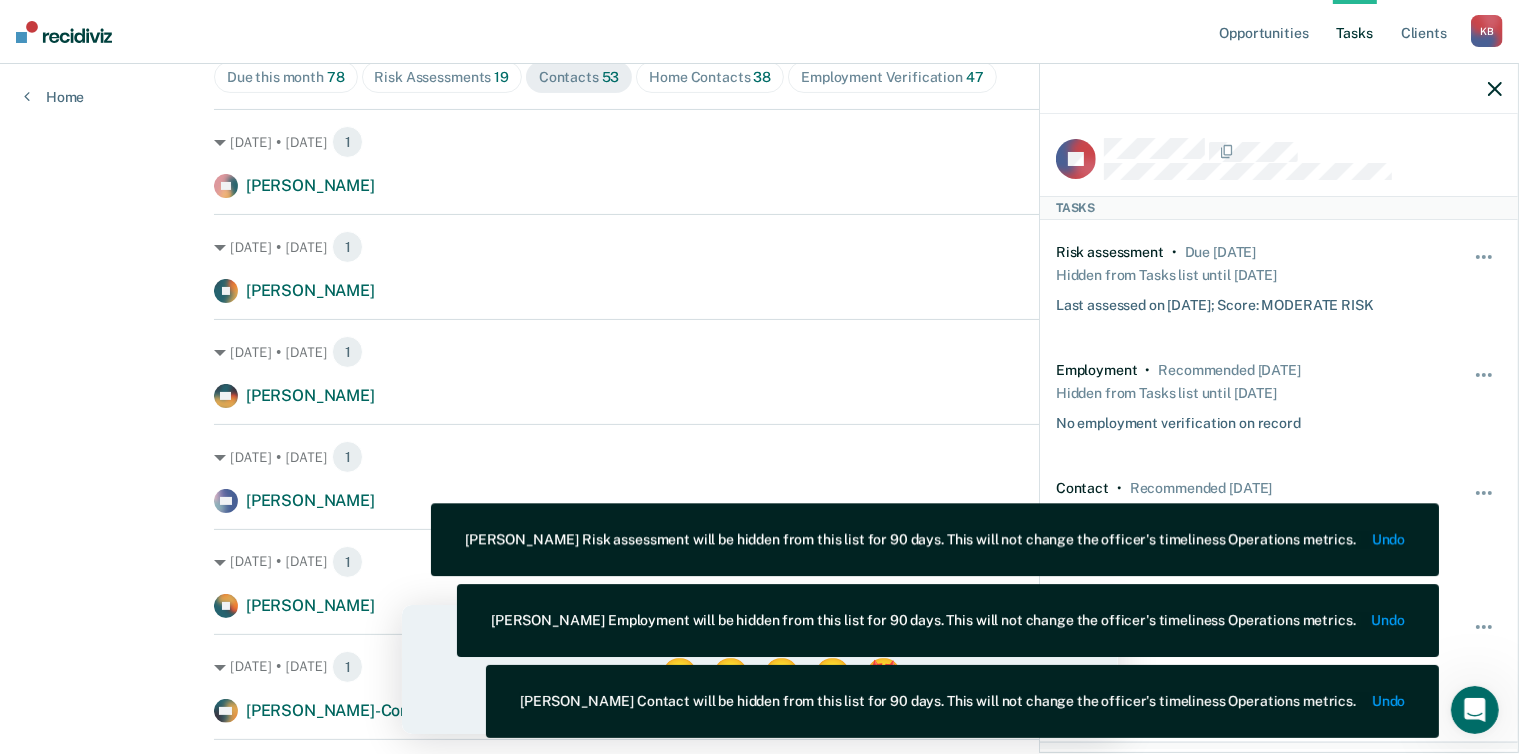 click on "Aug. 9 • Friday   1 BB Benjamin Bradshaw Contact recommended a year ago" at bounding box center (759, 363) 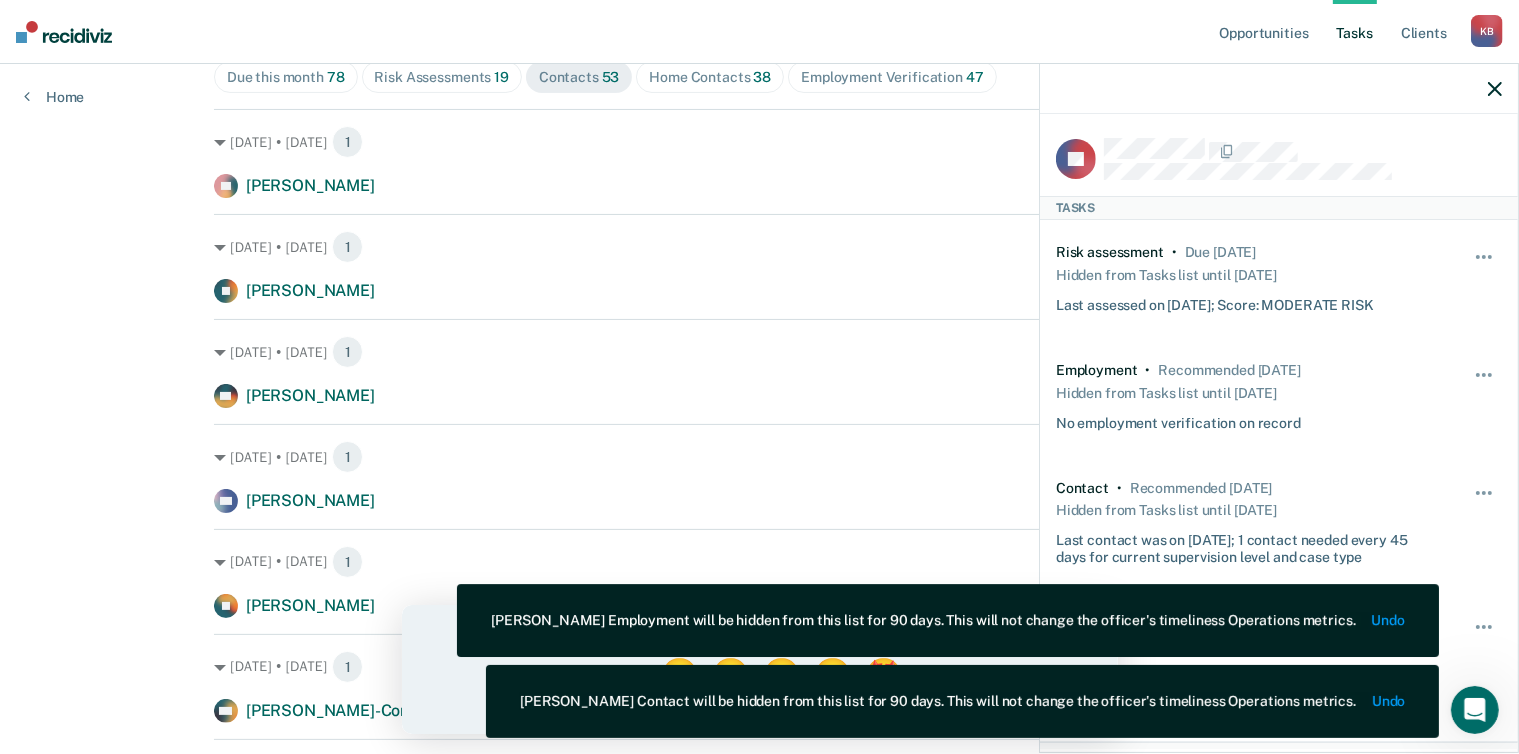 click 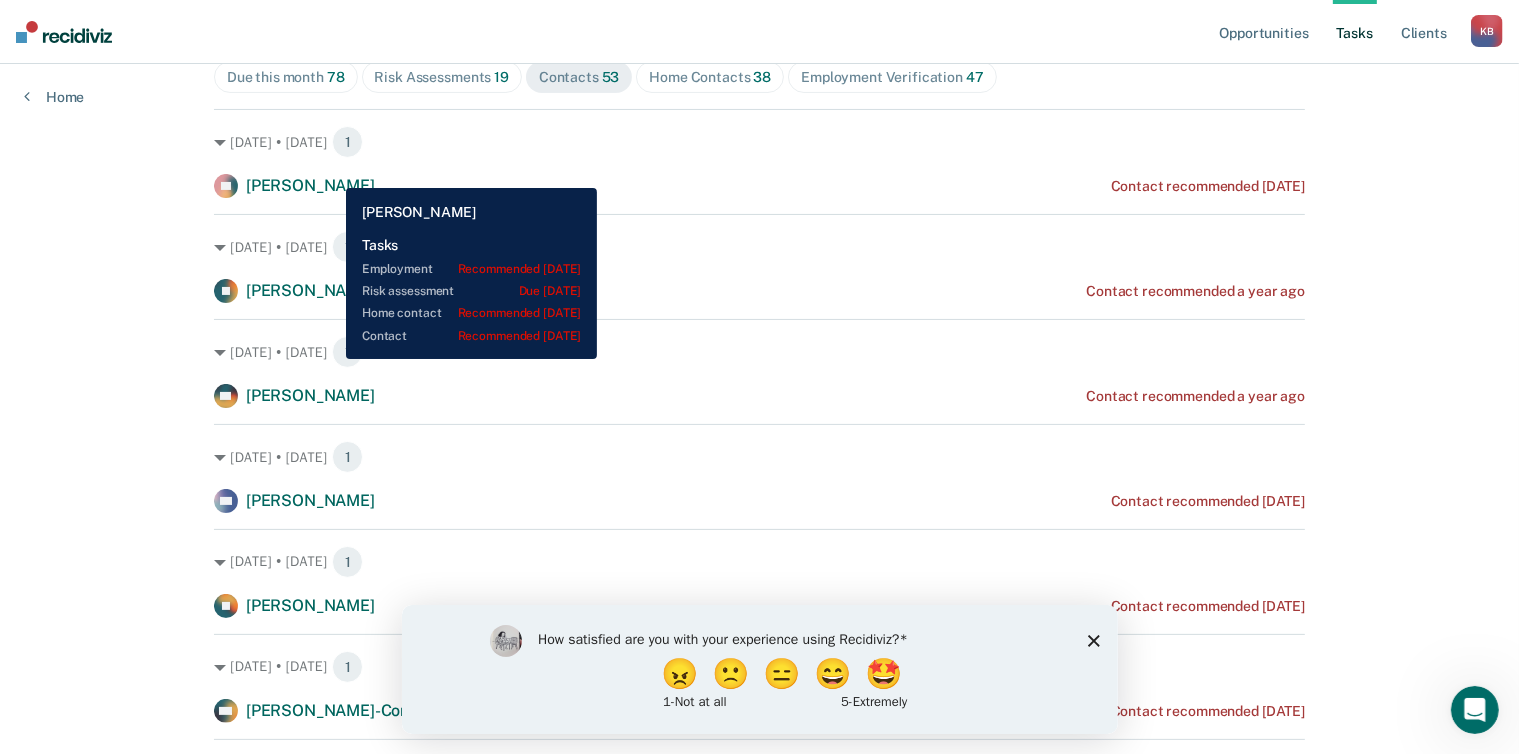 click on "Chelsea Laragan" at bounding box center (310, 186) 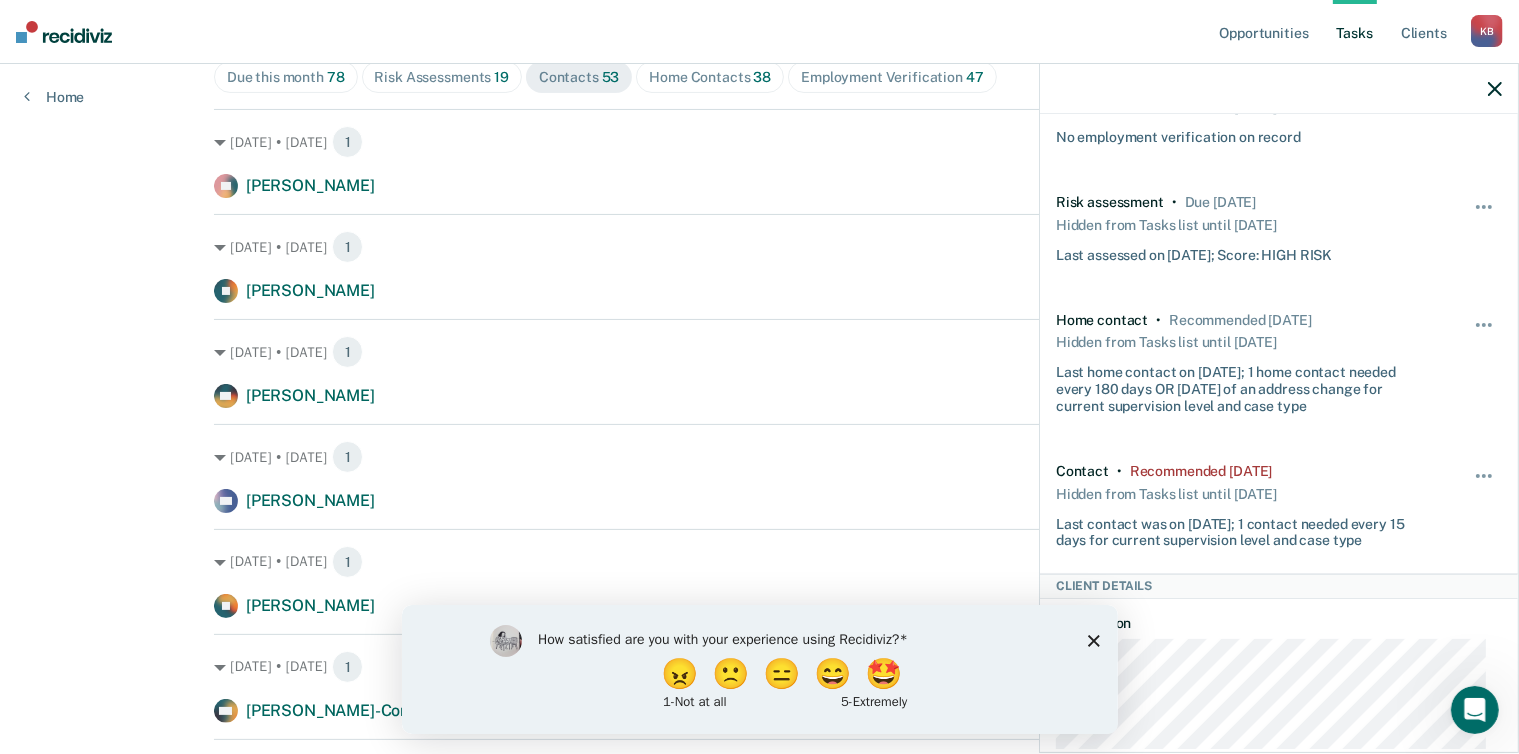scroll, scrollTop: 192, scrollLeft: 0, axis: vertical 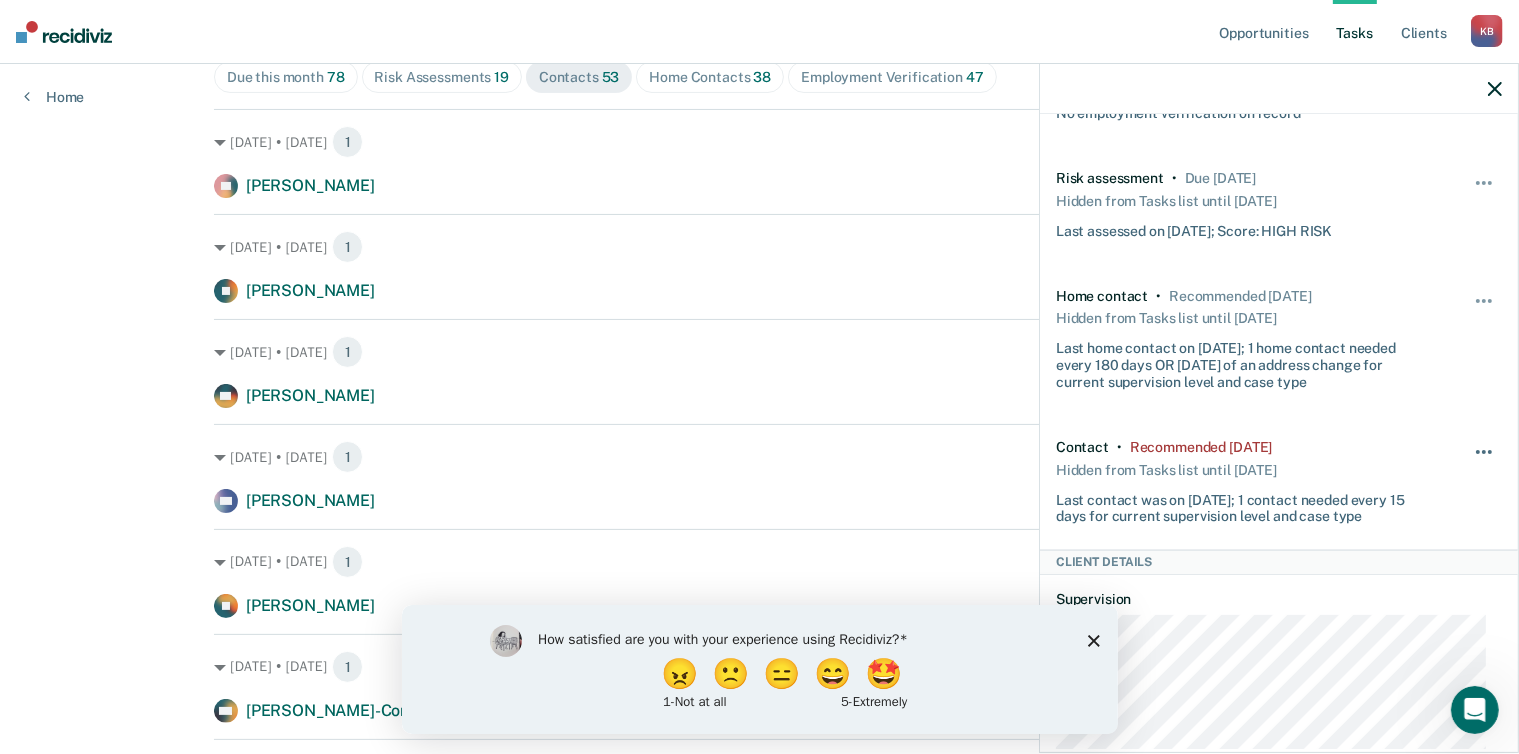 click at bounding box center (1484, 452) 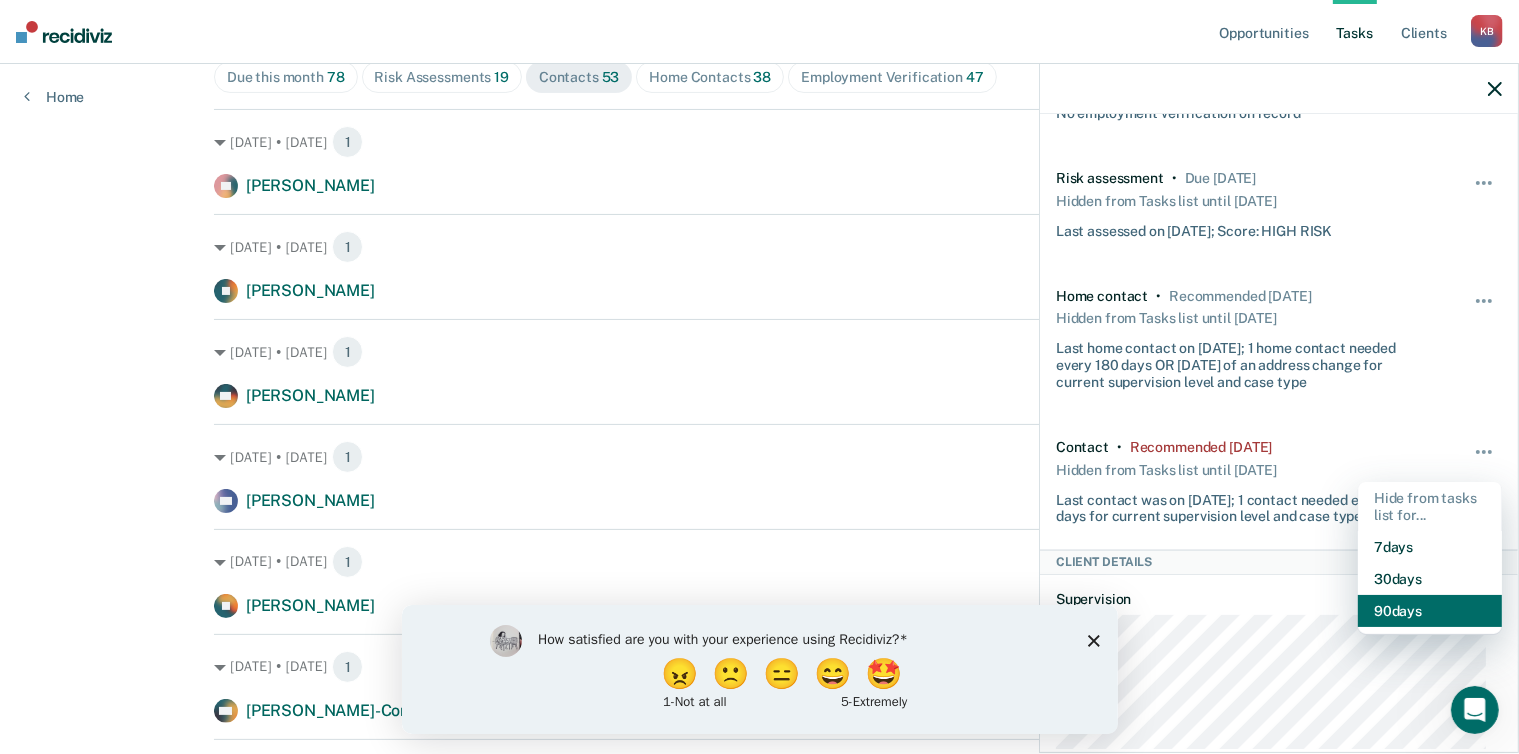 click on "90  days" at bounding box center [1430, 611] 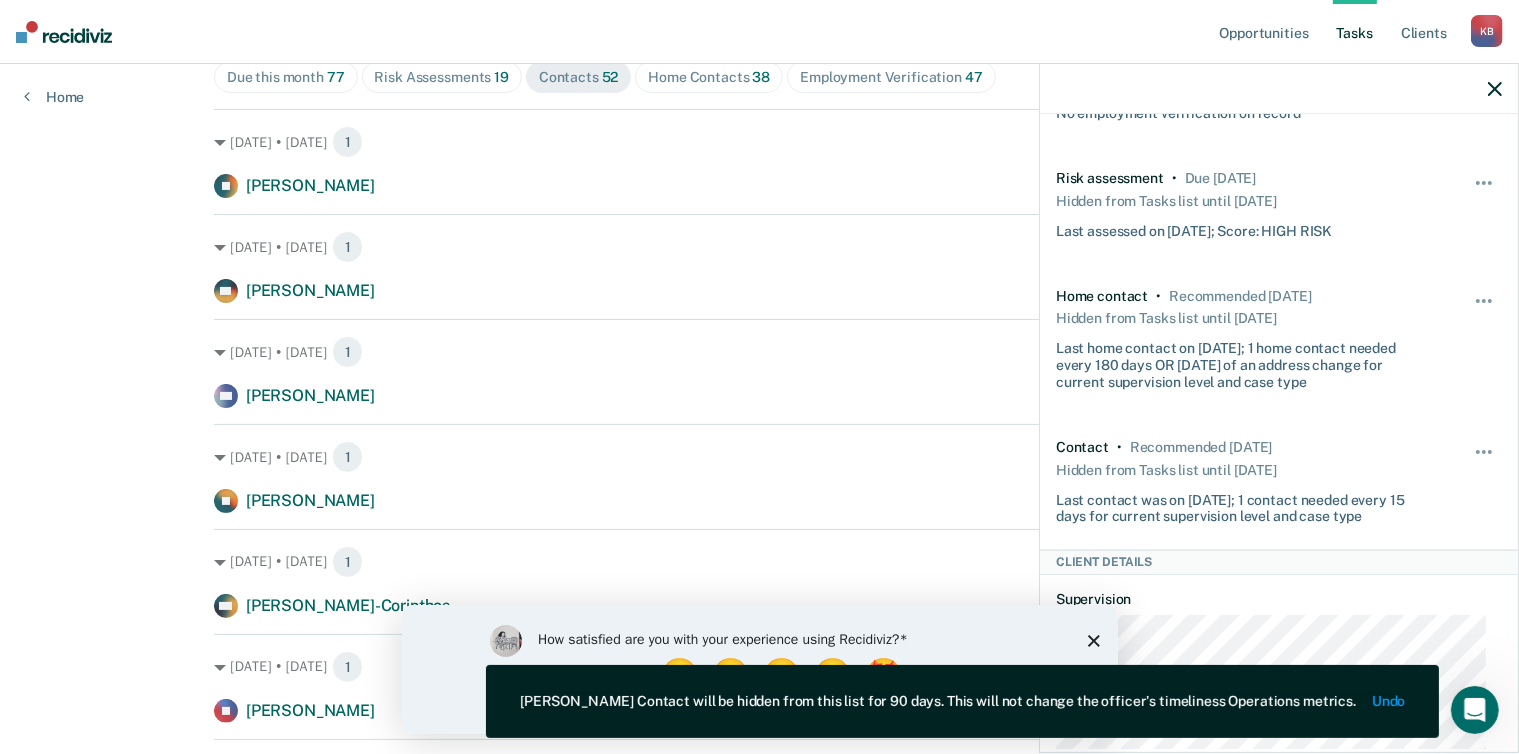 click on "Nov. 20 • Wednesday   1 LM Lorea Murray Contact recommended 8 months ago" at bounding box center [759, 363] 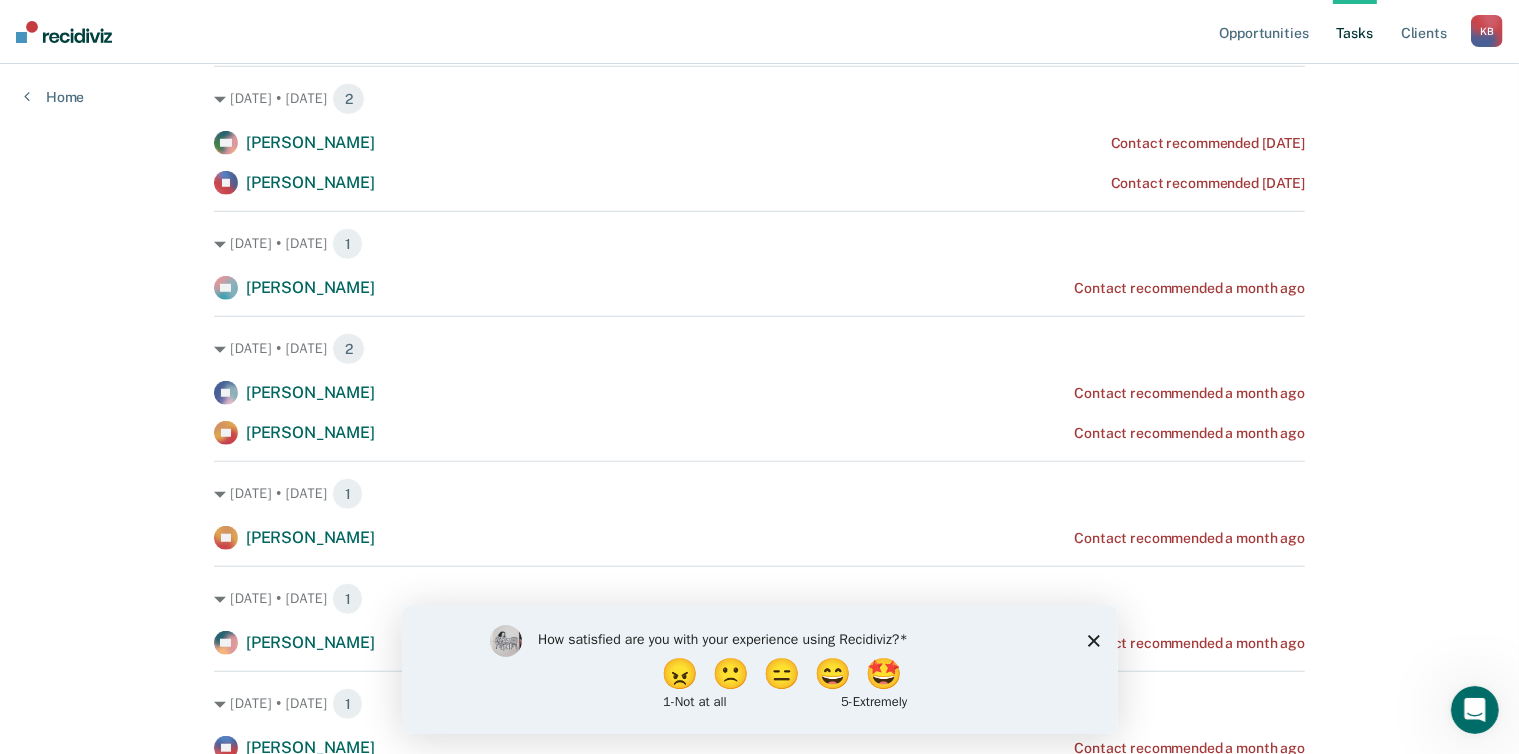 scroll, scrollTop: 1552, scrollLeft: 0, axis: vertical 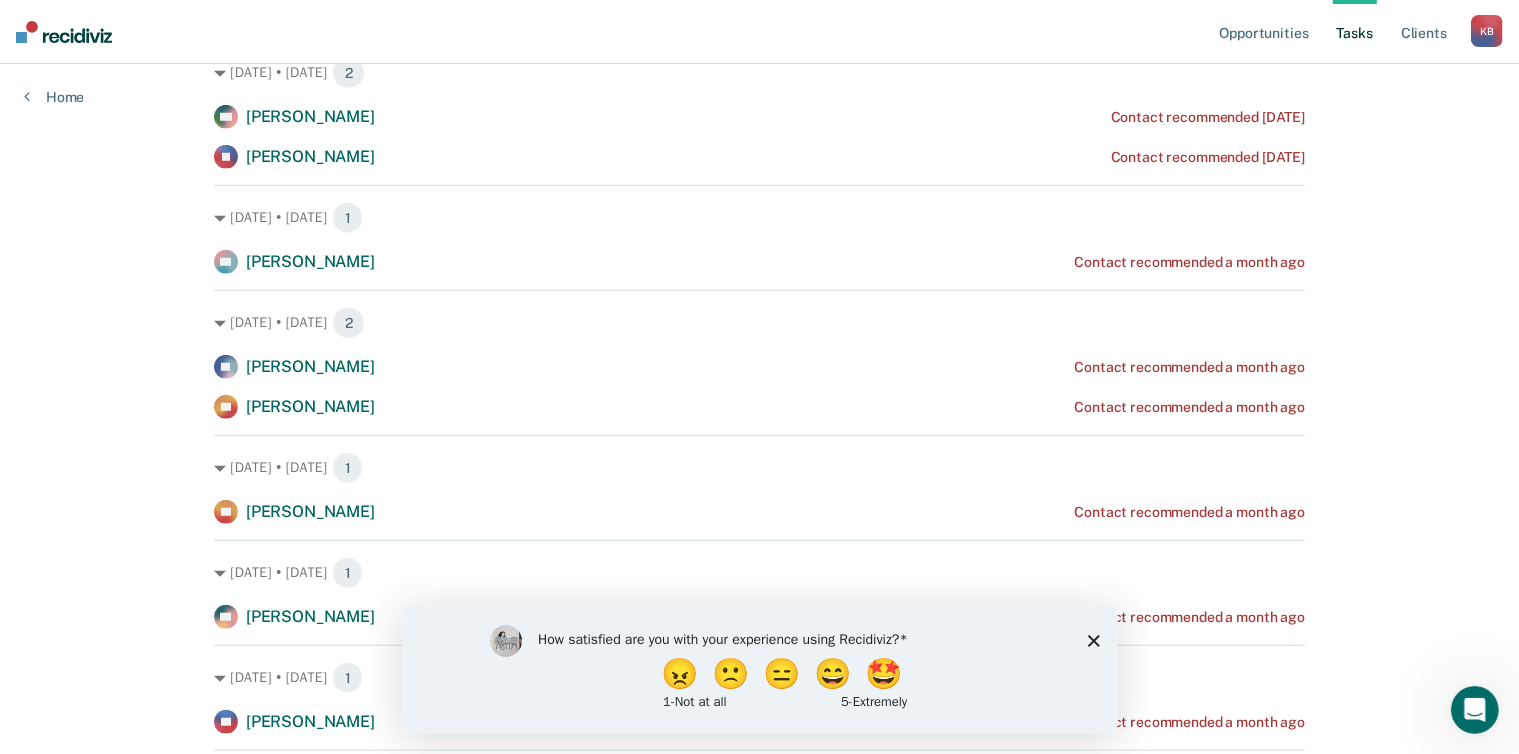 click 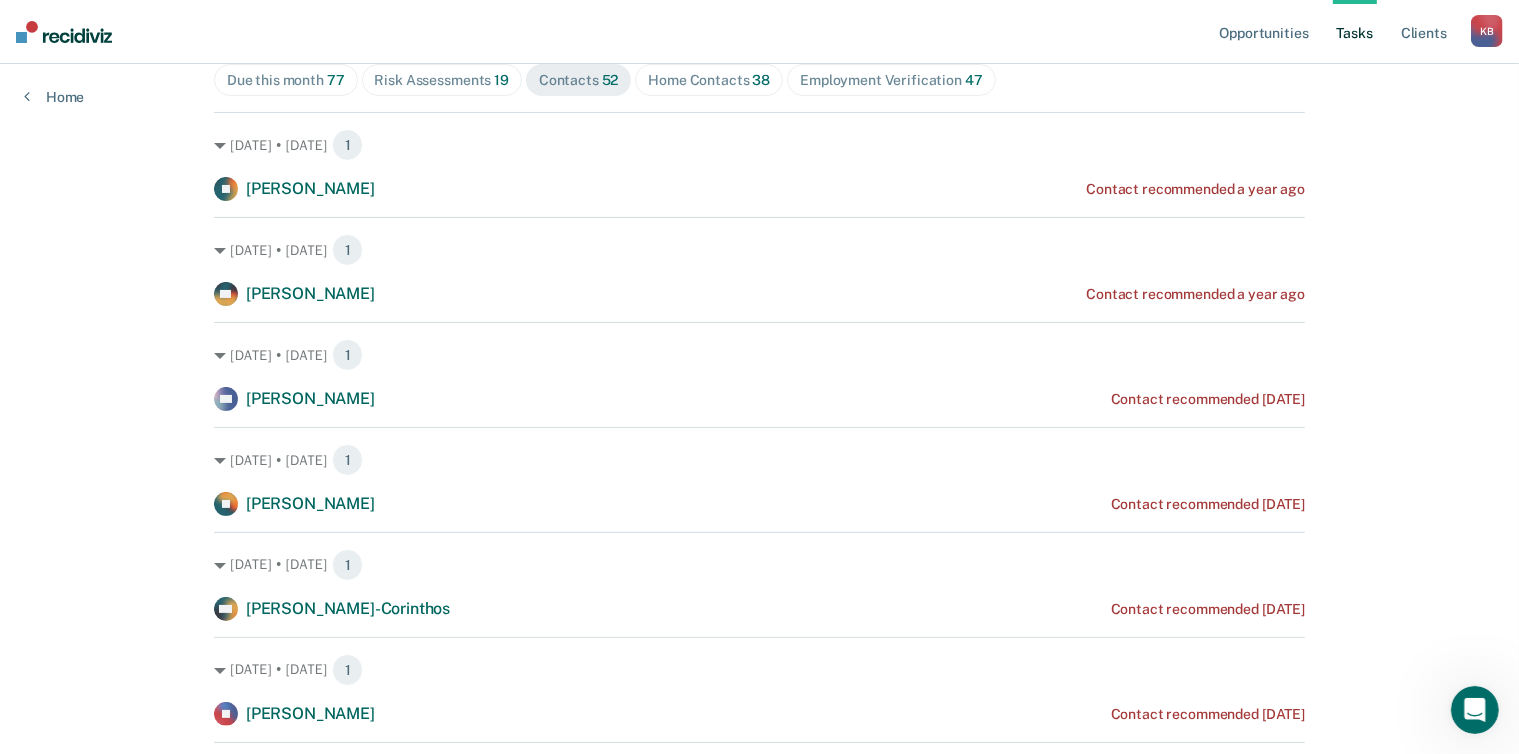 scroll, scrollTop: 0, scrollLeft: 0, axis: both 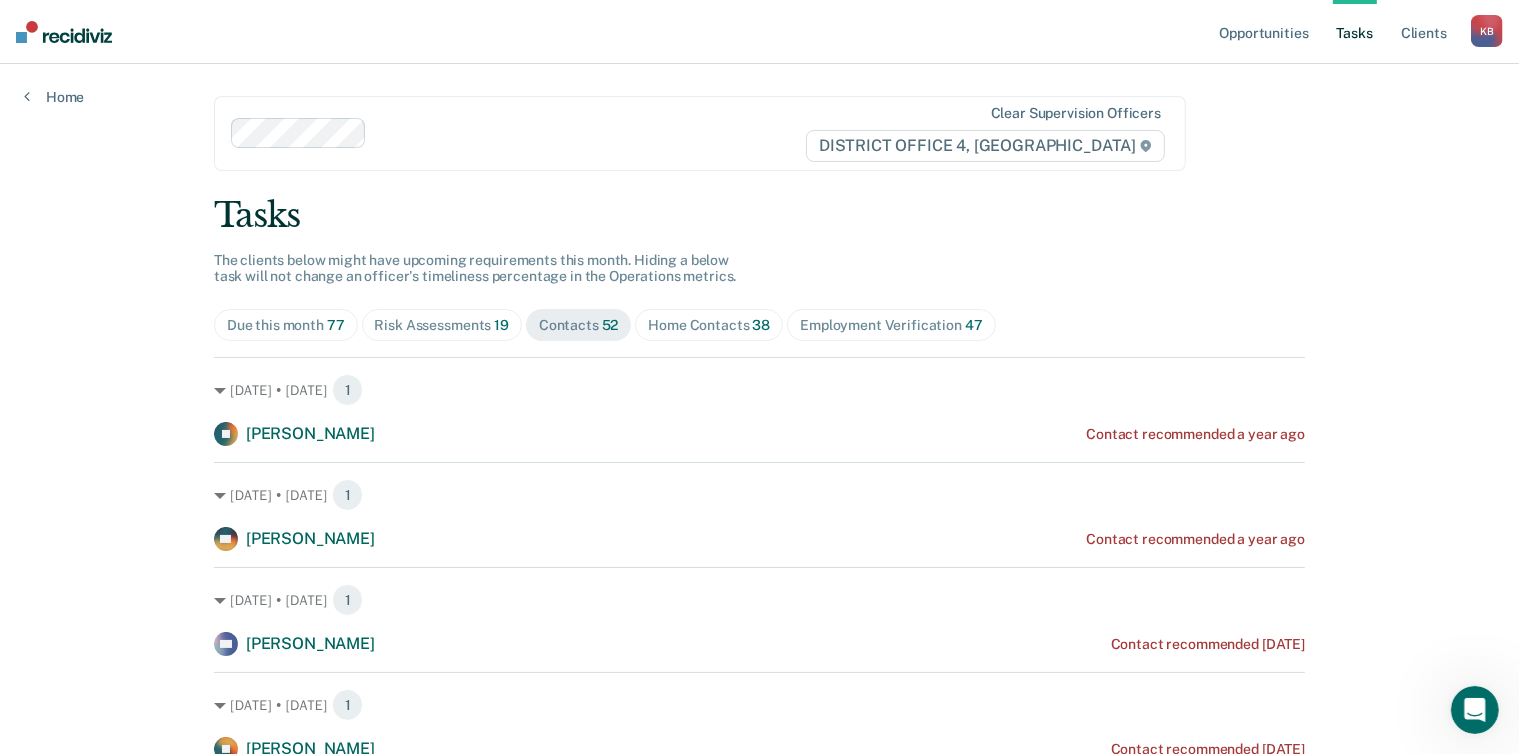 click on "Home Contacts   38" at bounding box center (709, 325) 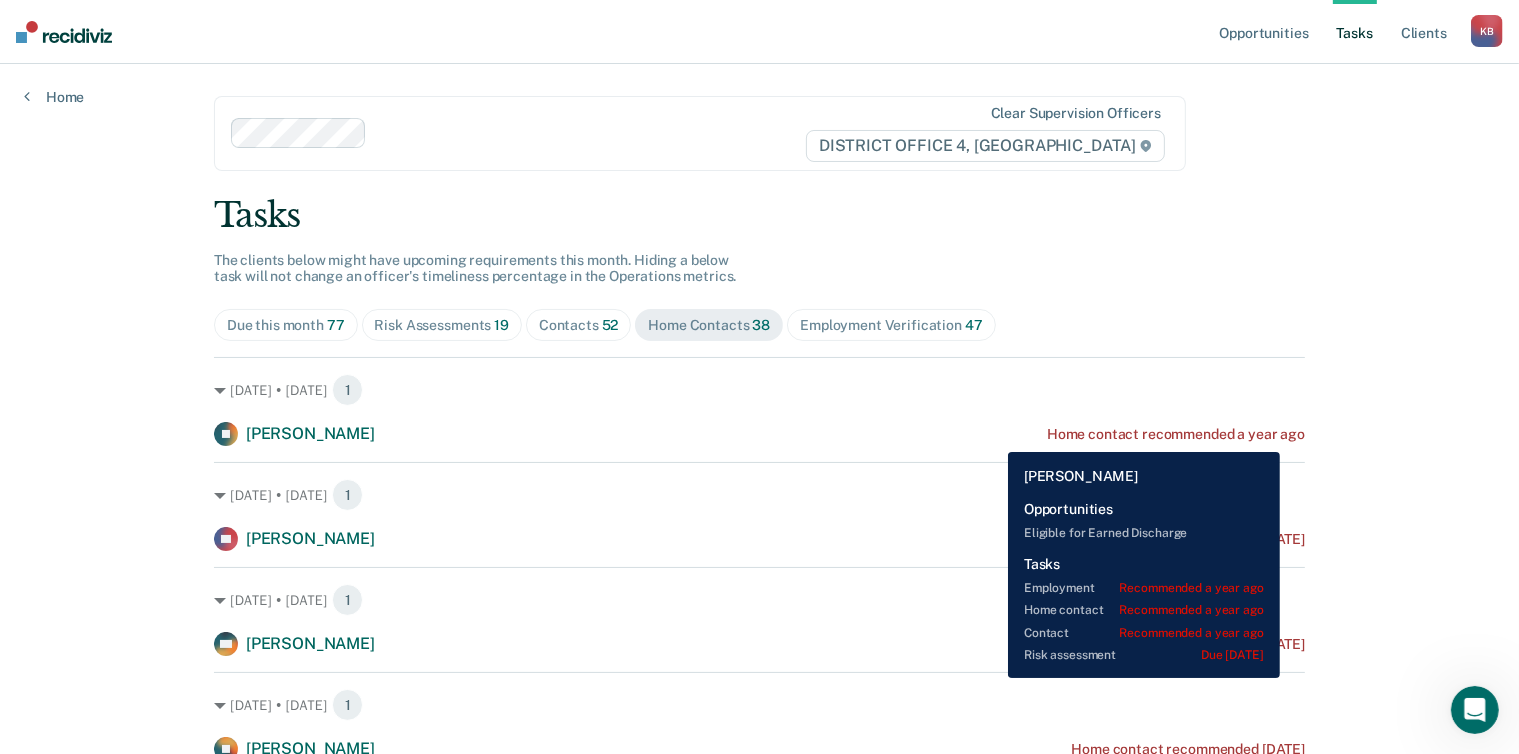 click on "IS Inna Samarskiy Home contact recommended a year ago" at bounding box center (759, 434) 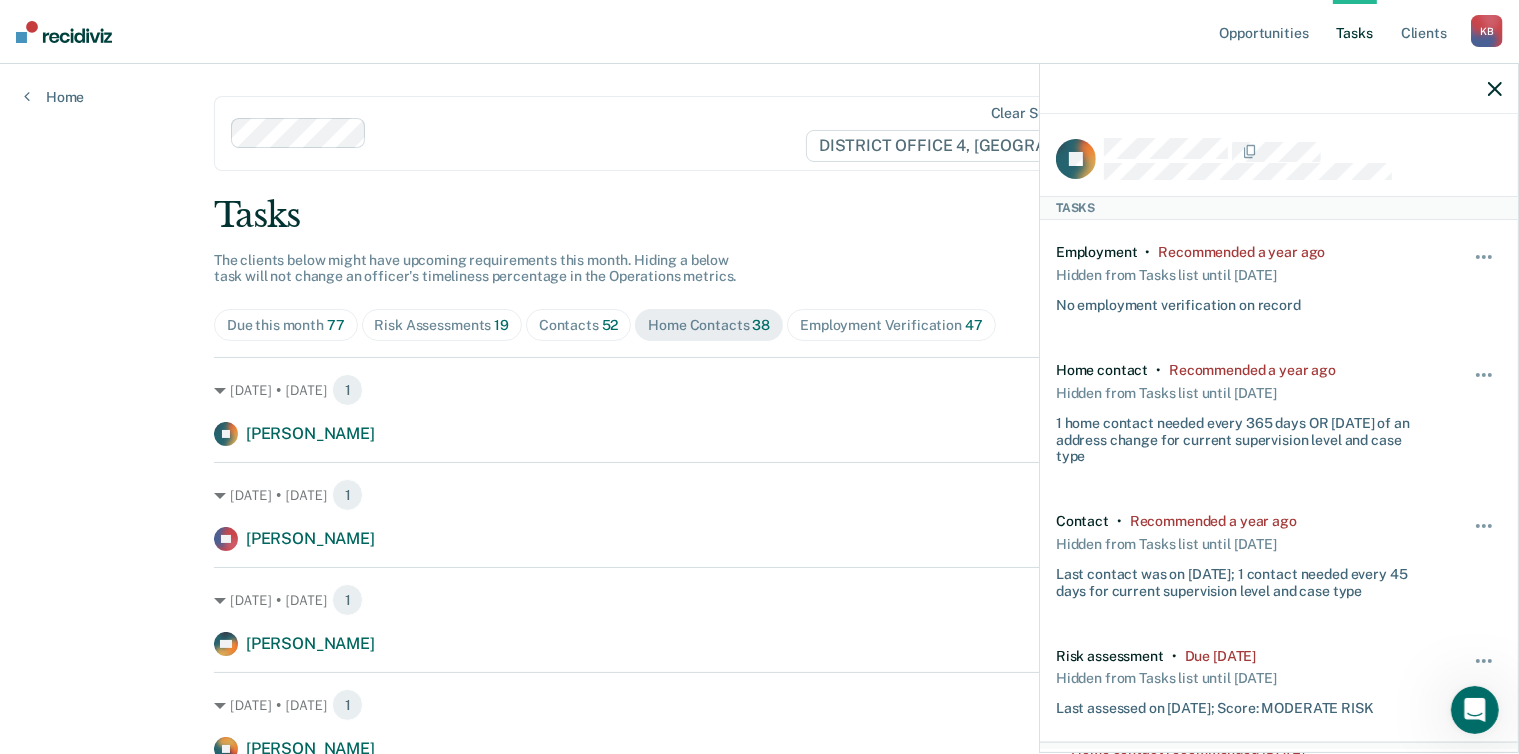 click on "Hide from tasks list for... 7  days 30  days 90  days" at bounding box center (1485, 413) 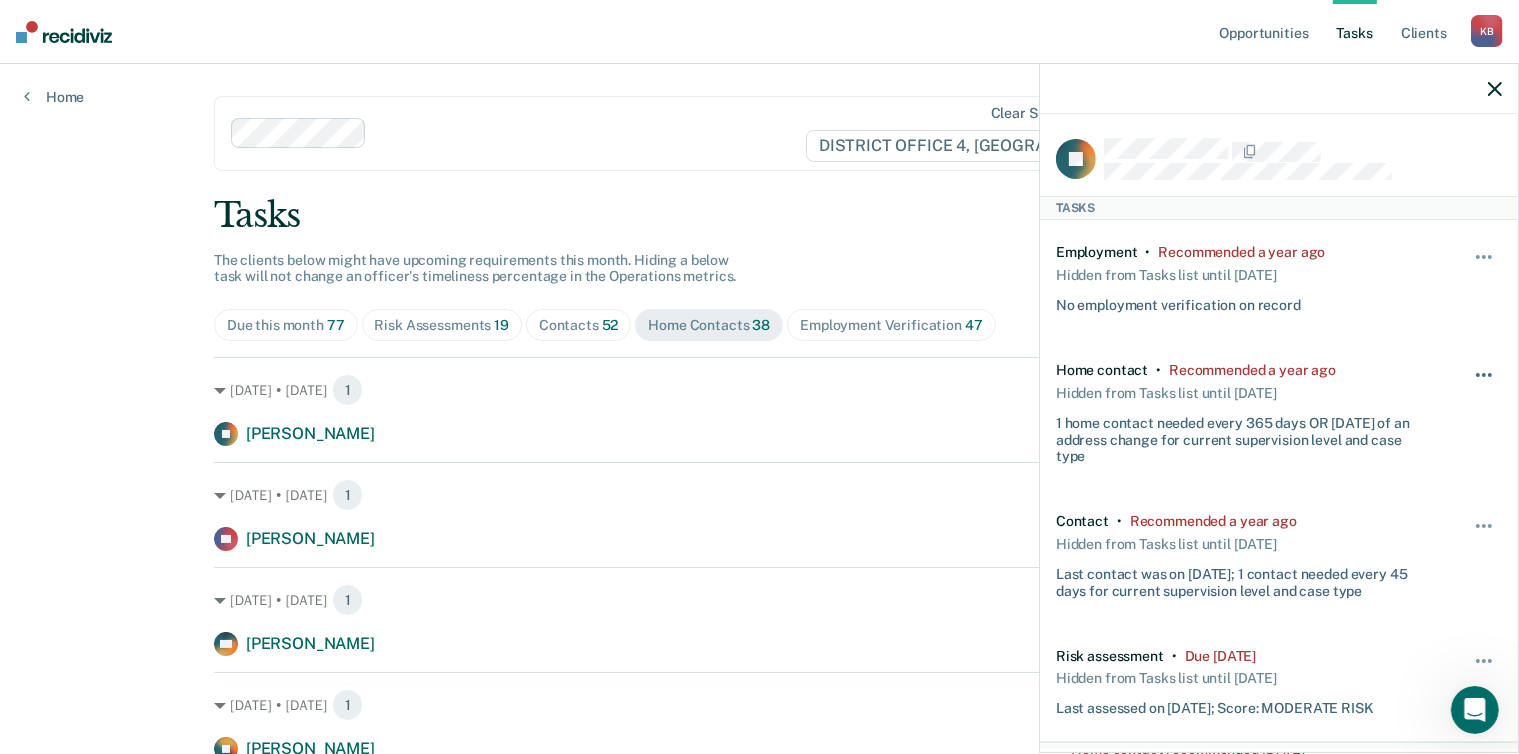 click at bounding box center (1485, 385) 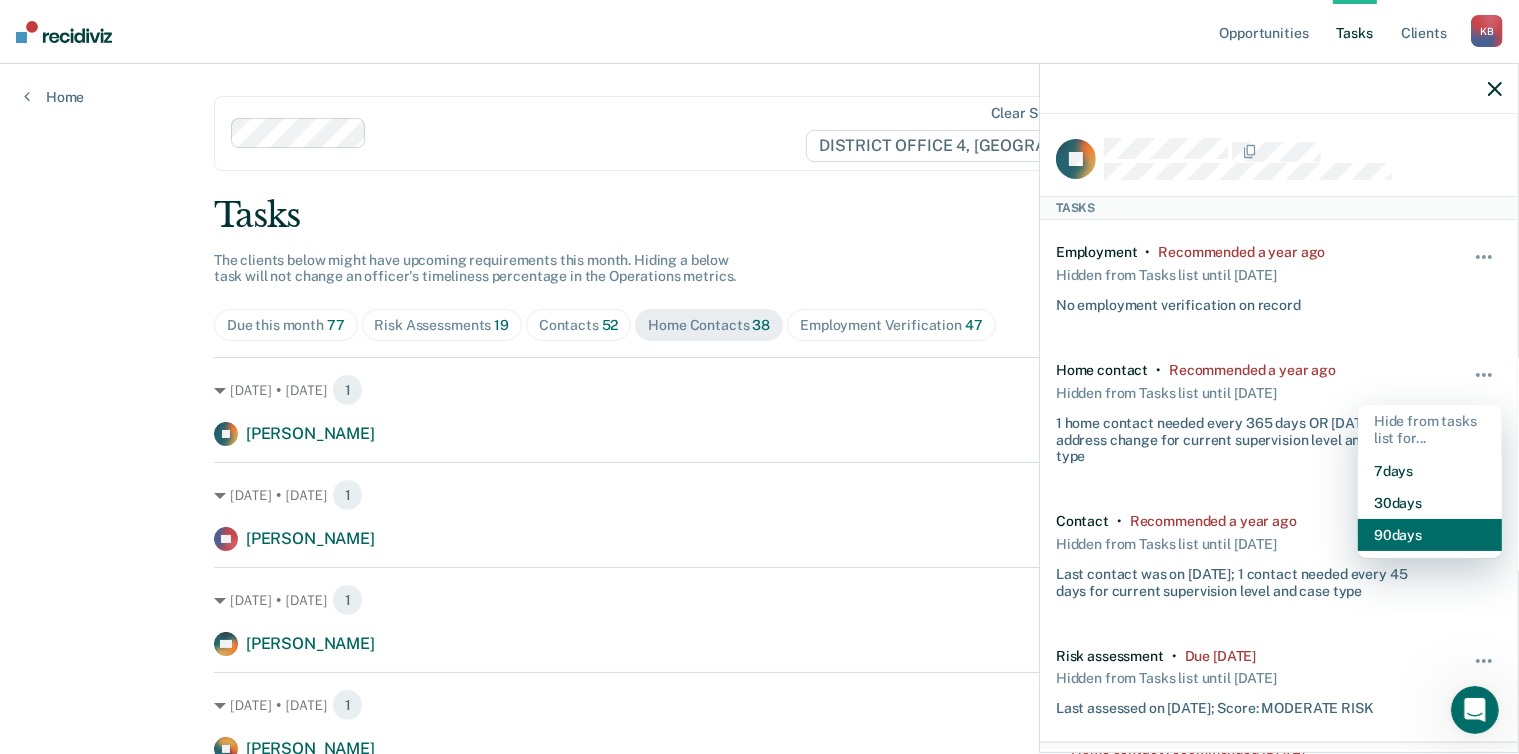 click on "90  days" at bounding box center (1430, 535) 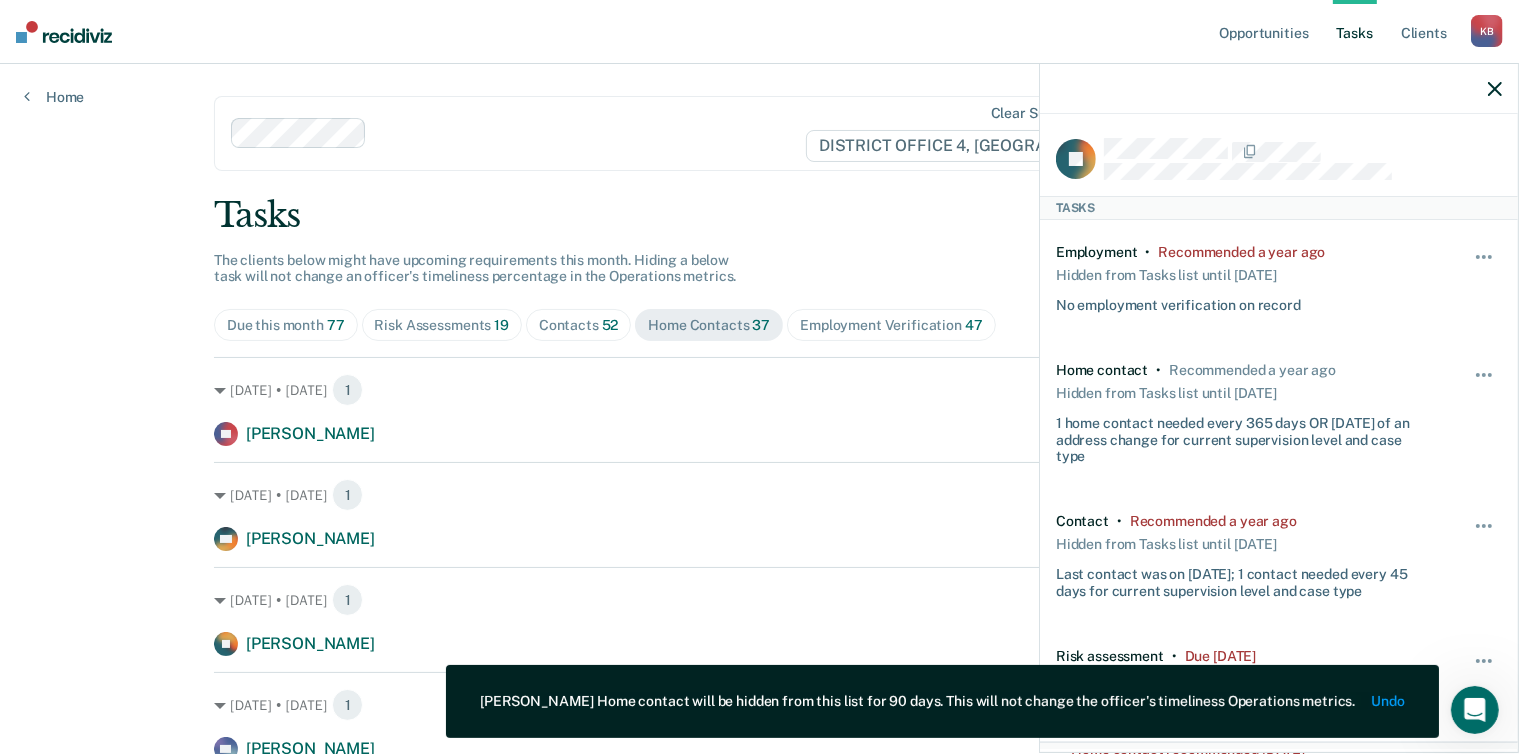 click 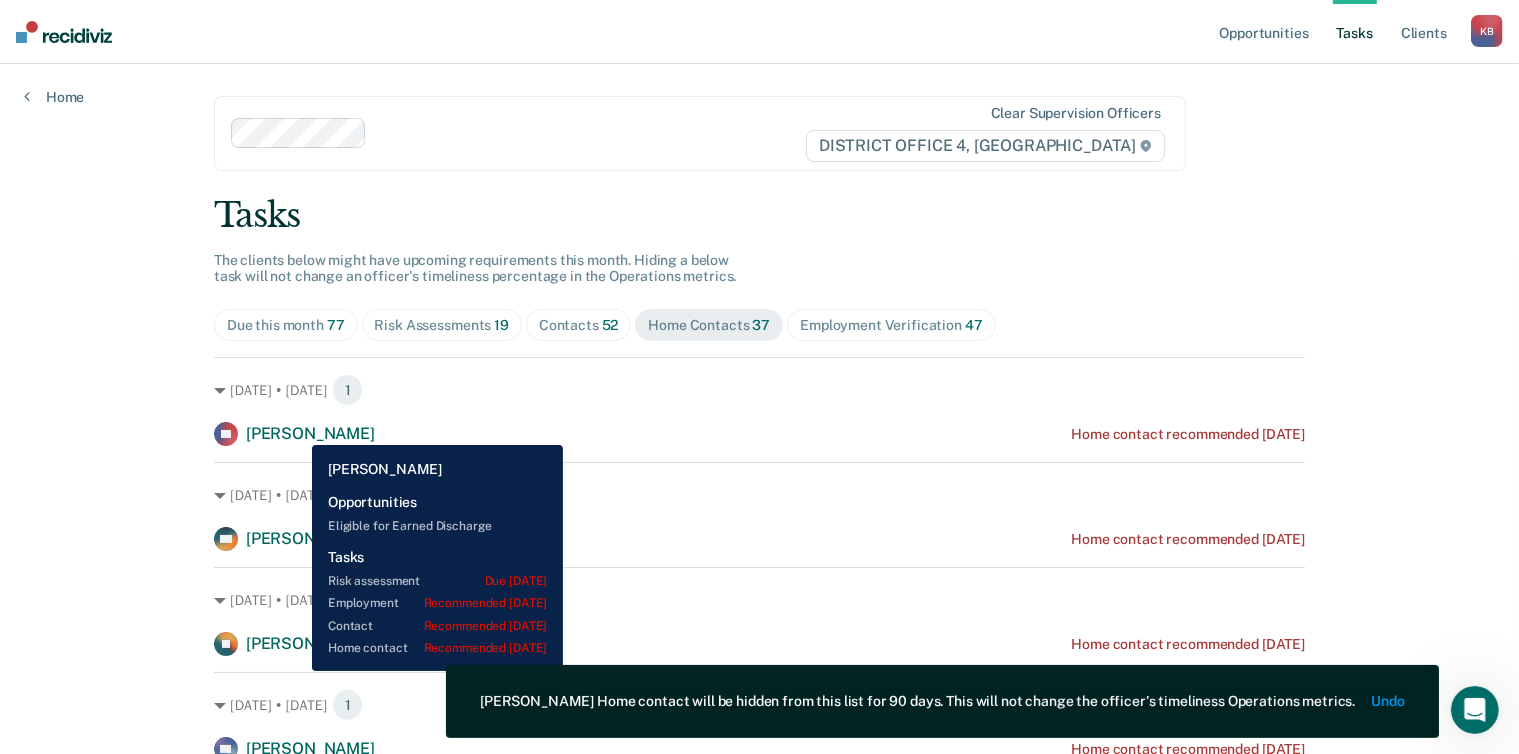click on "Ruben Lujan" at bounding box center (310, 433) 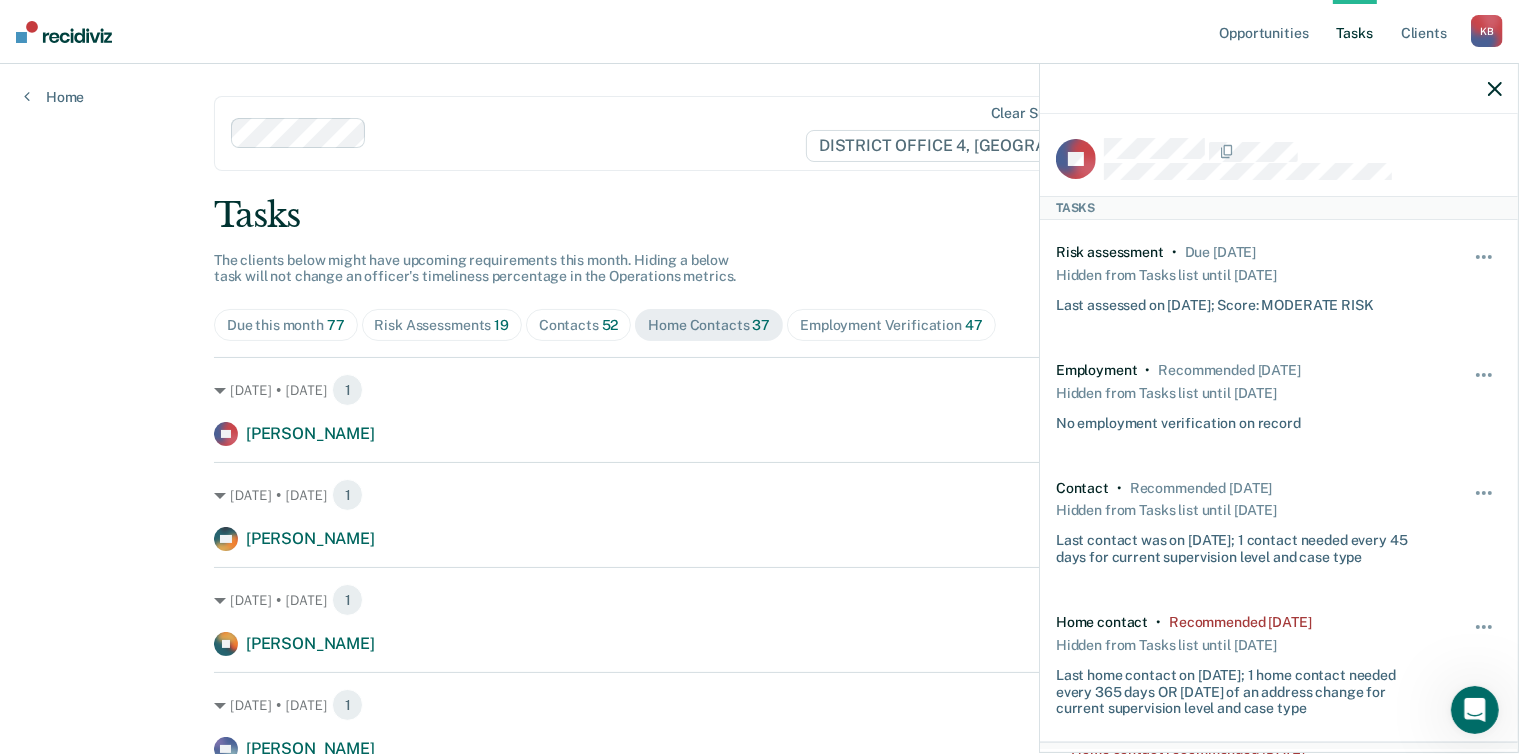click on "Hide from tasks list for... 7  days 30  days 90  days" at bounding box center [1485, 665] 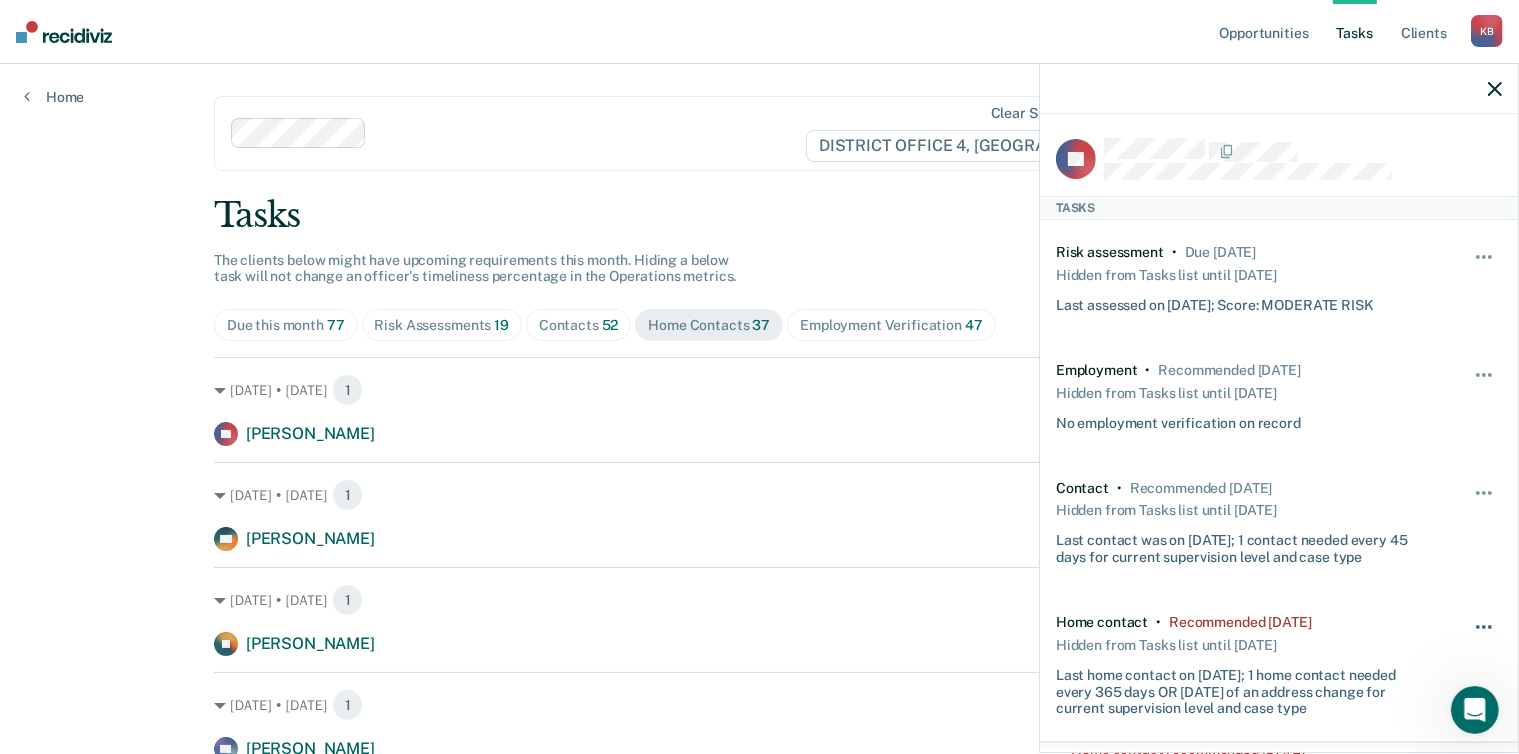 click at bounding box center [1484, 627] 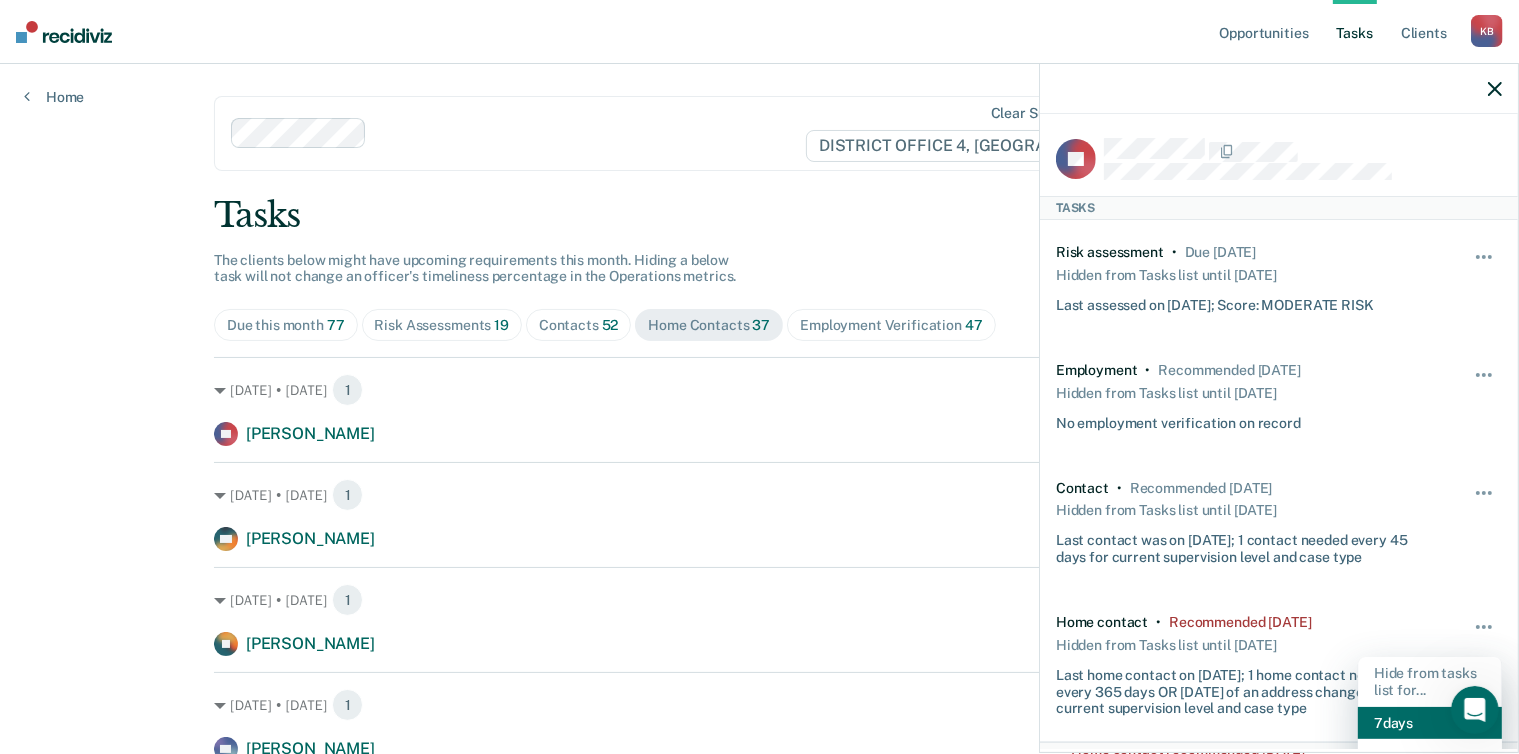 scroll, scrollTop: 254, scrollLeft: 0, axis: vertical 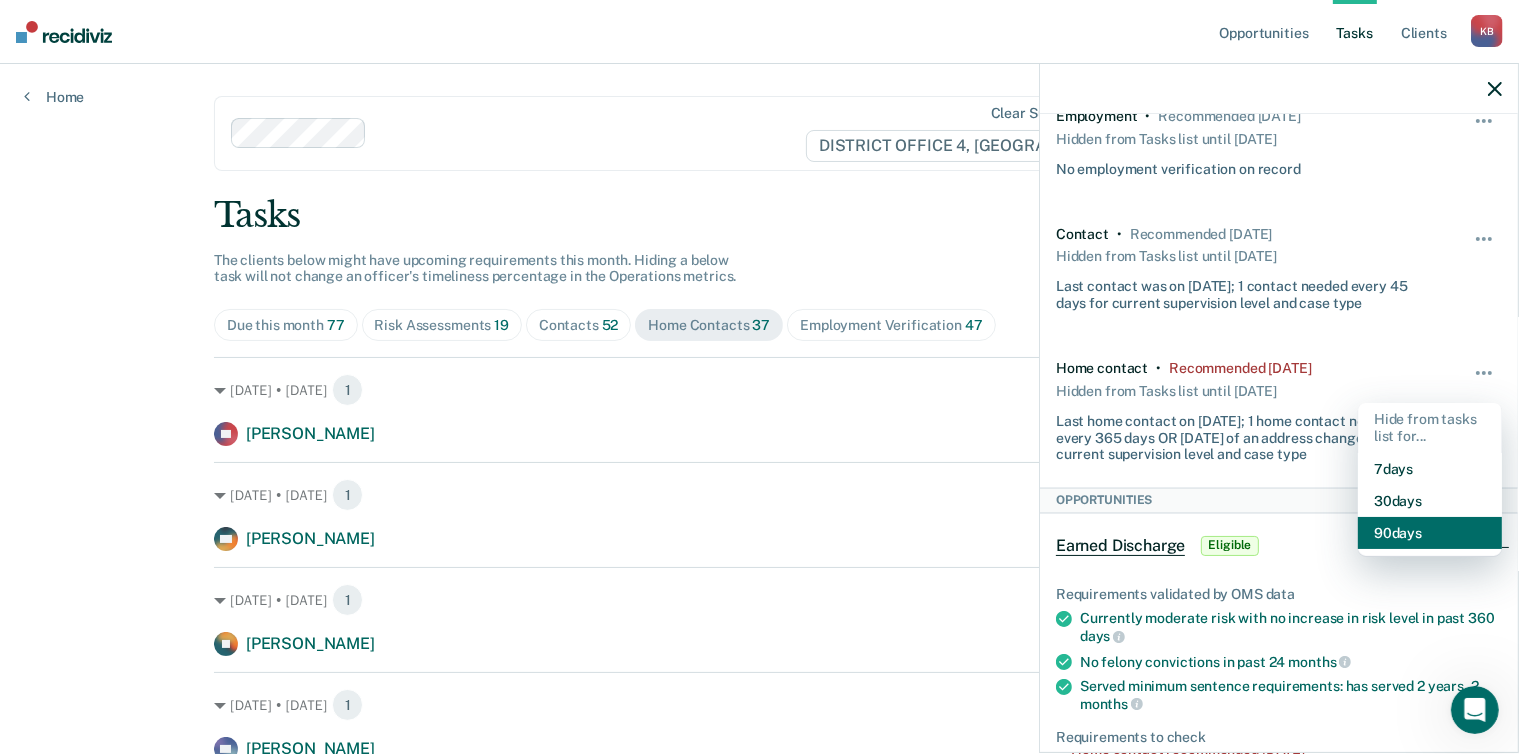 click on "90  days" at bounding box center [1430, 533] 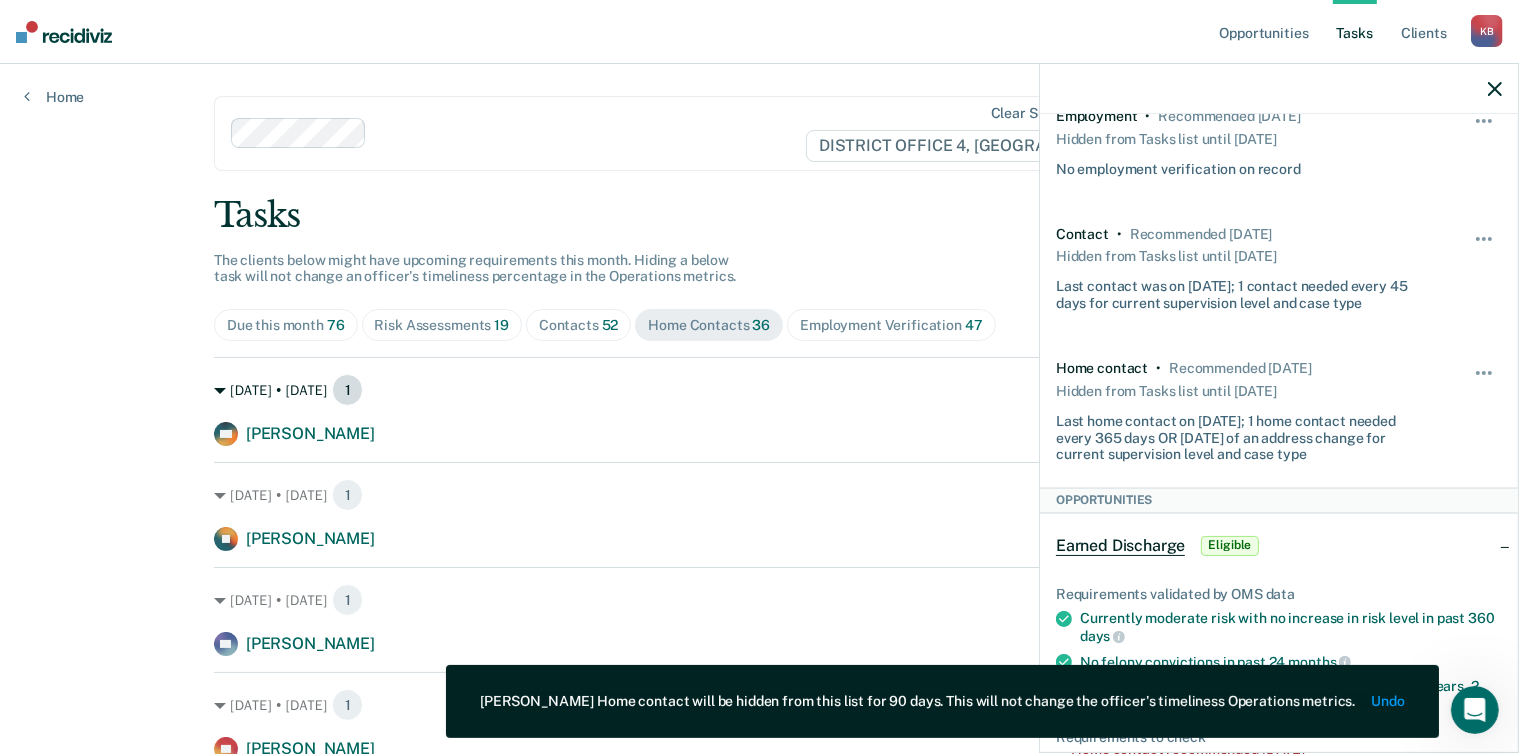 click on "Nov. 22 • Friday   1" at bounding box center (759, 390) 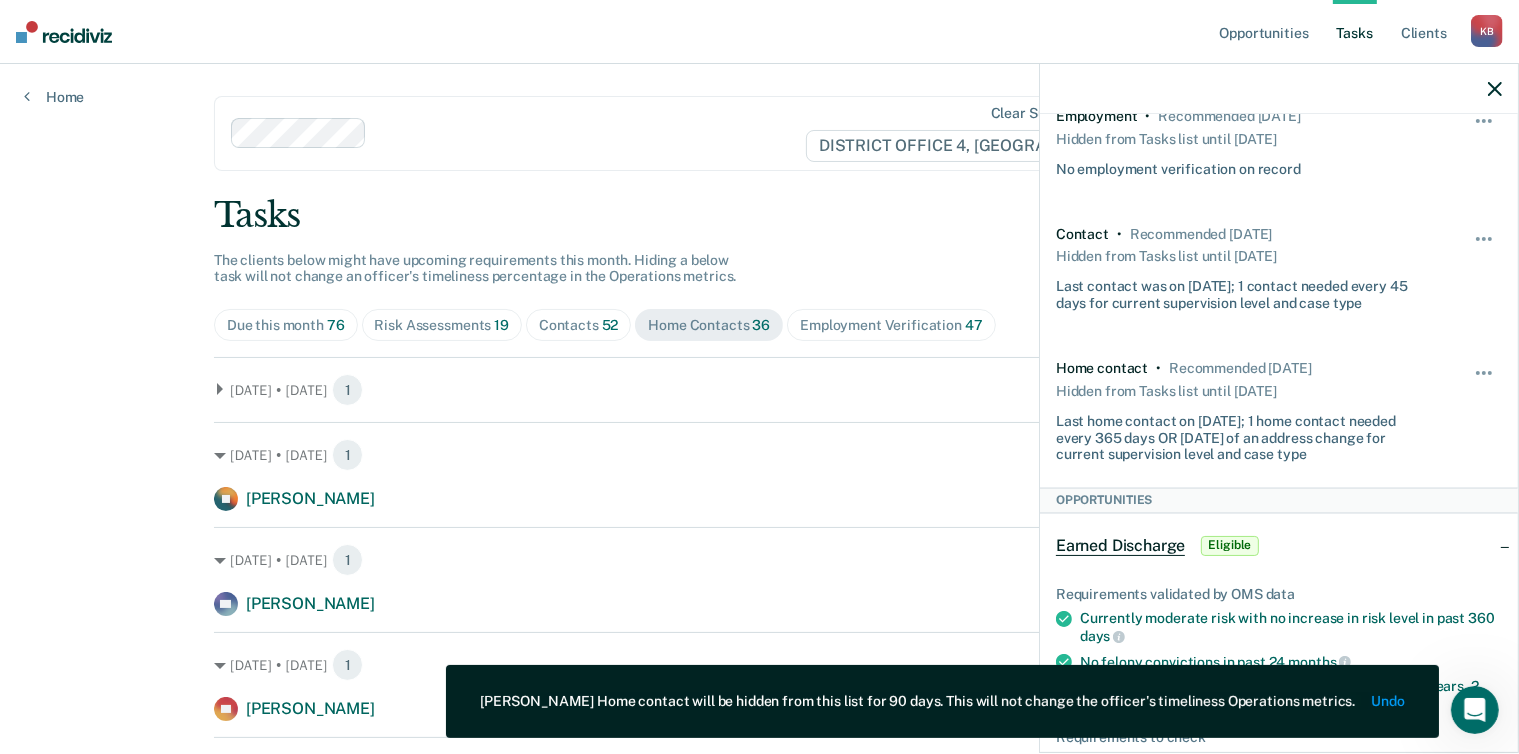 click 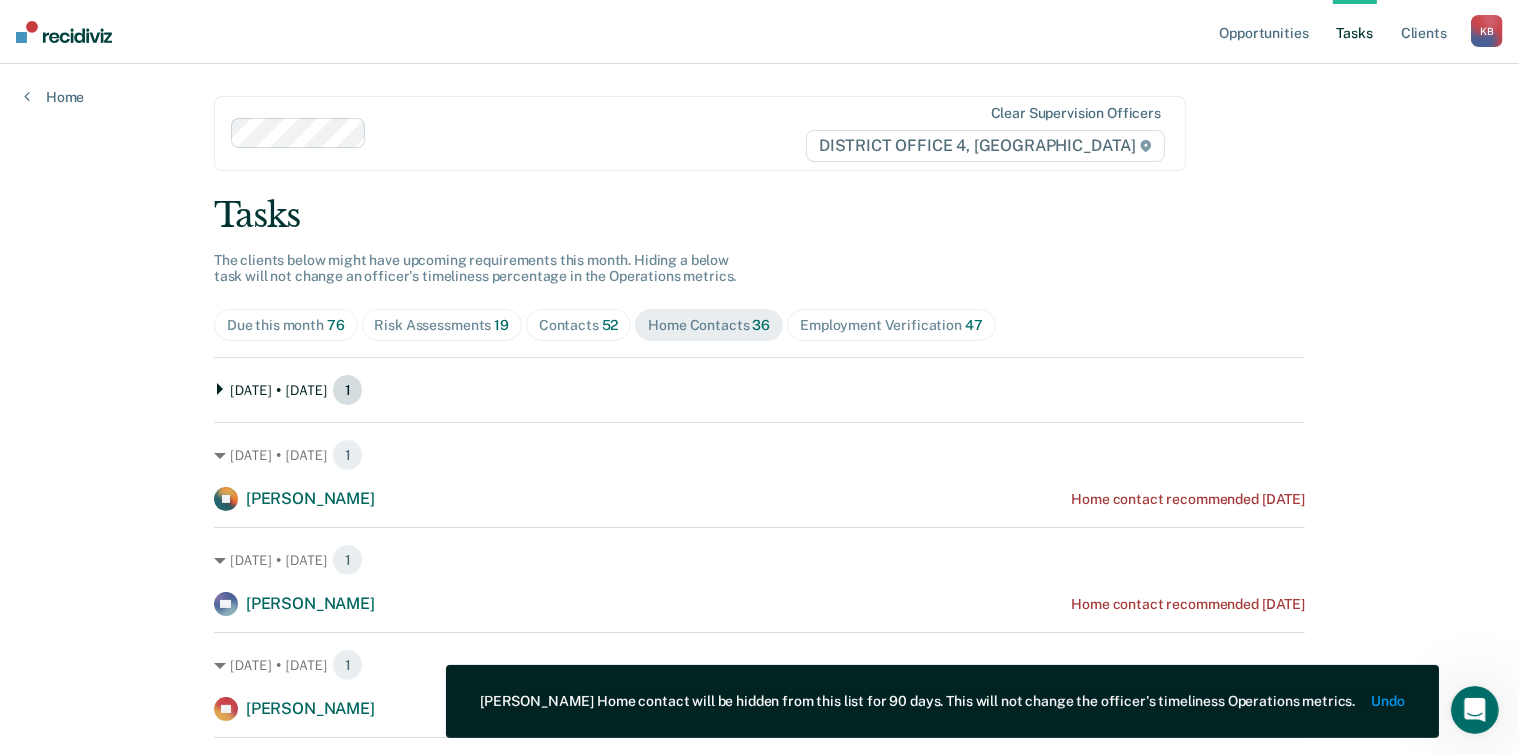 click on "Nov. 22 • Friday   1" at bounding box center [759, 390] 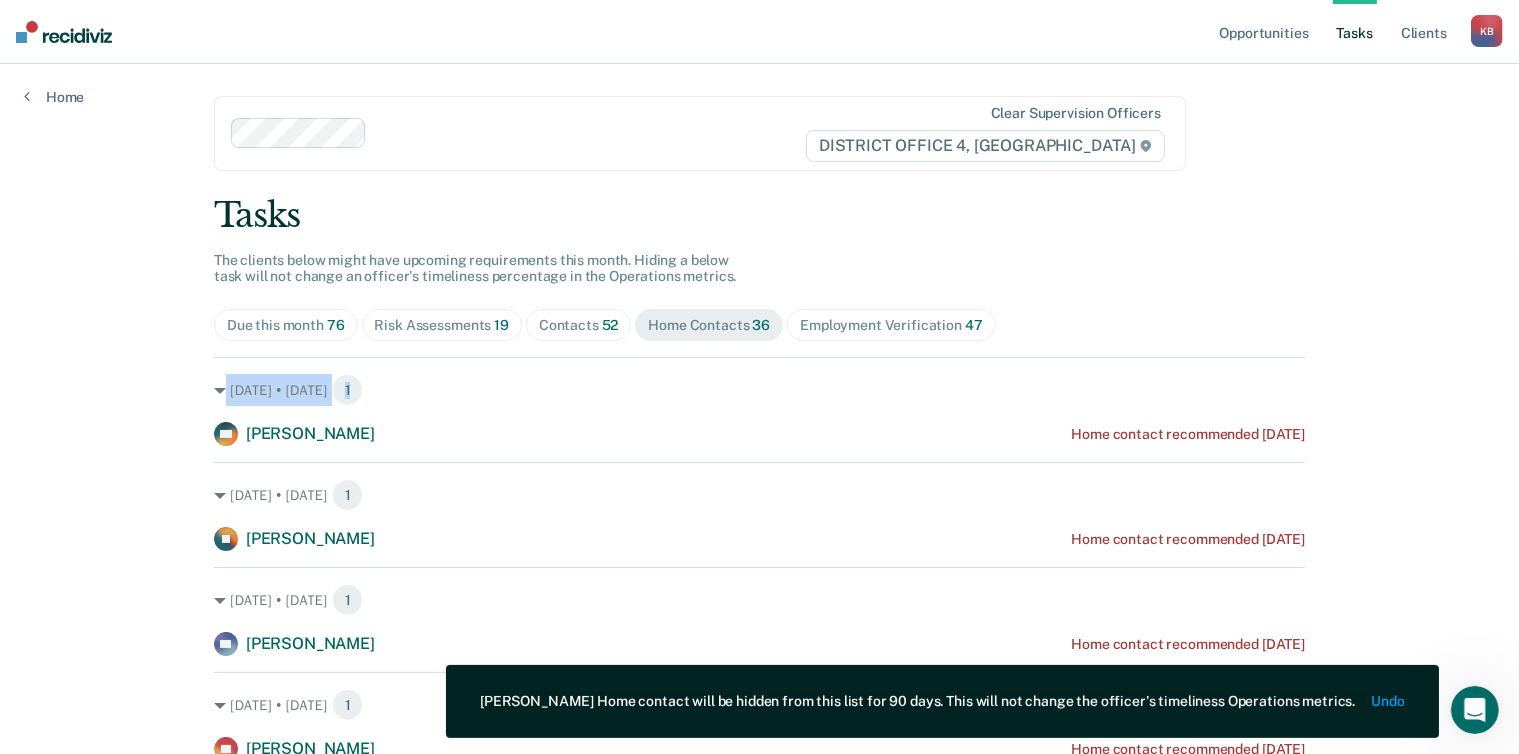 drag, startPoint x: 207, startPoint y: 398, endPoint x: 475, endPoint y: 369, distance: 269.56445 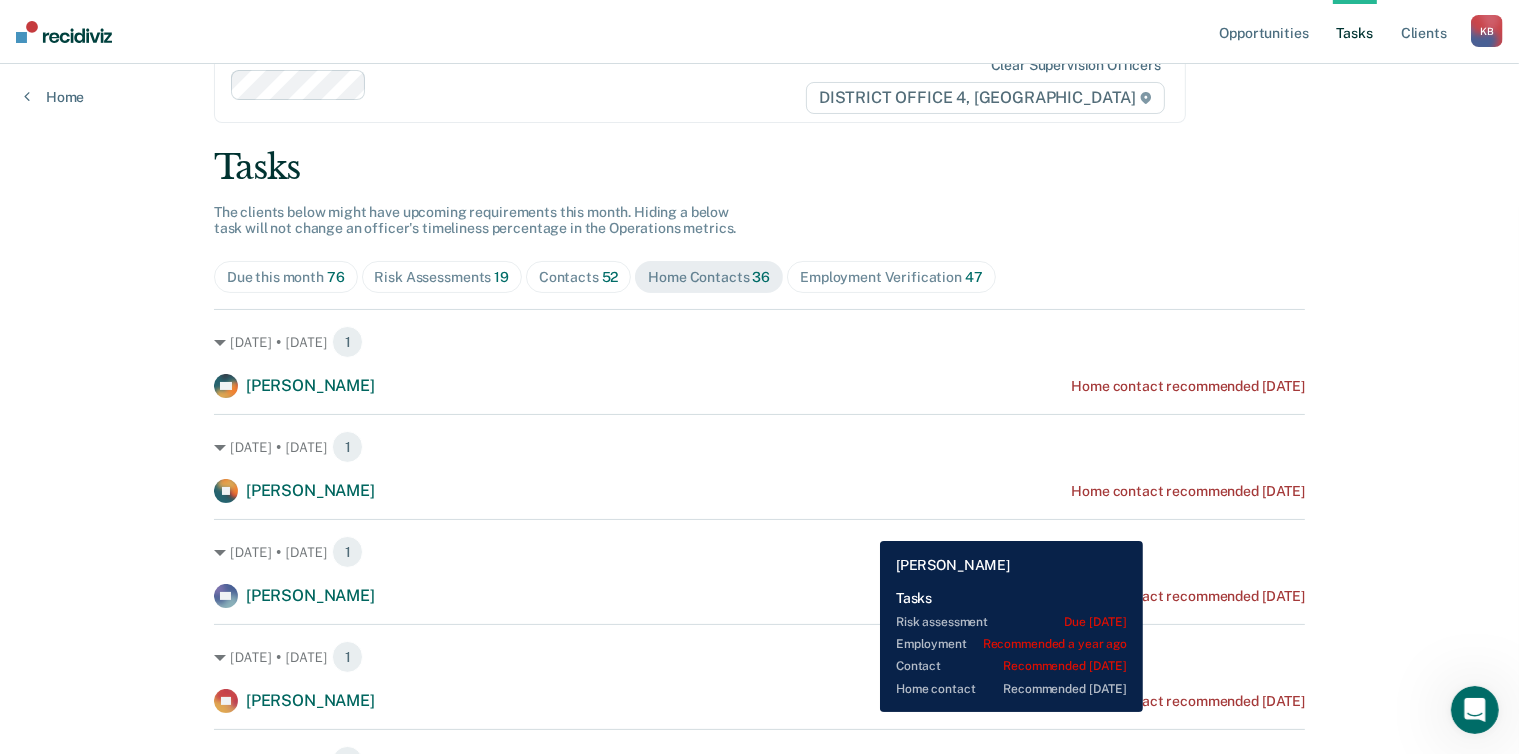 scroll, scrollTop: 0, scrollLeft: 0, axis: both 